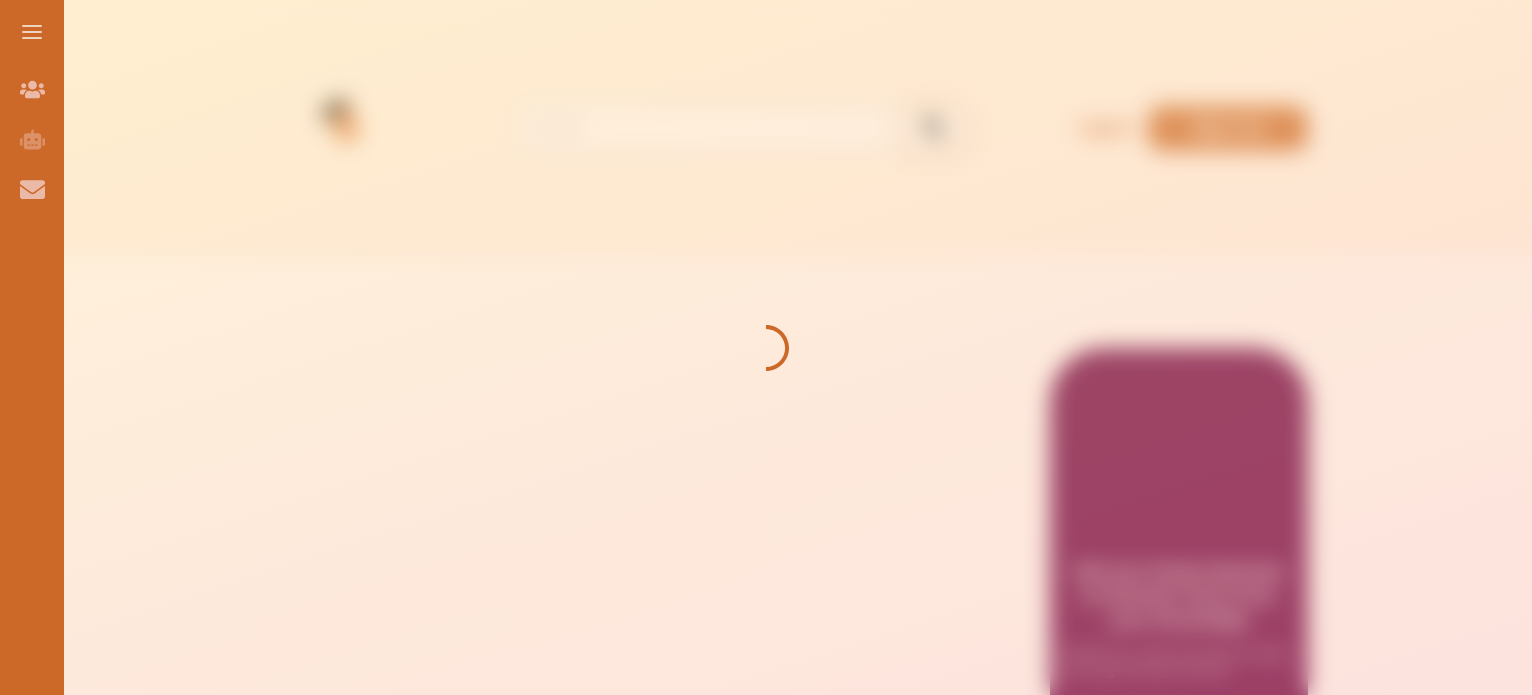scroll, scrollTop: 0, scrollLeft: 0, axis: both 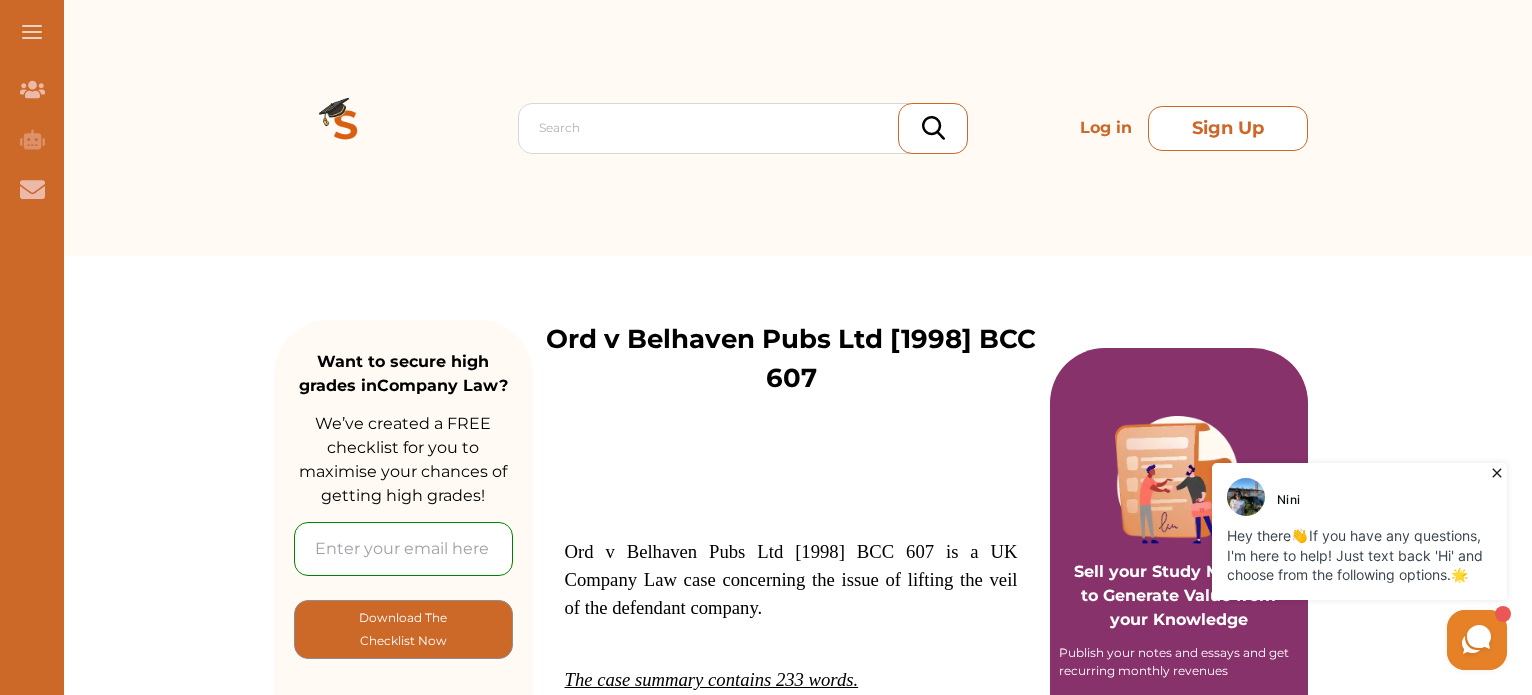click on "Sign Up" at bounding box center [1228, 128] 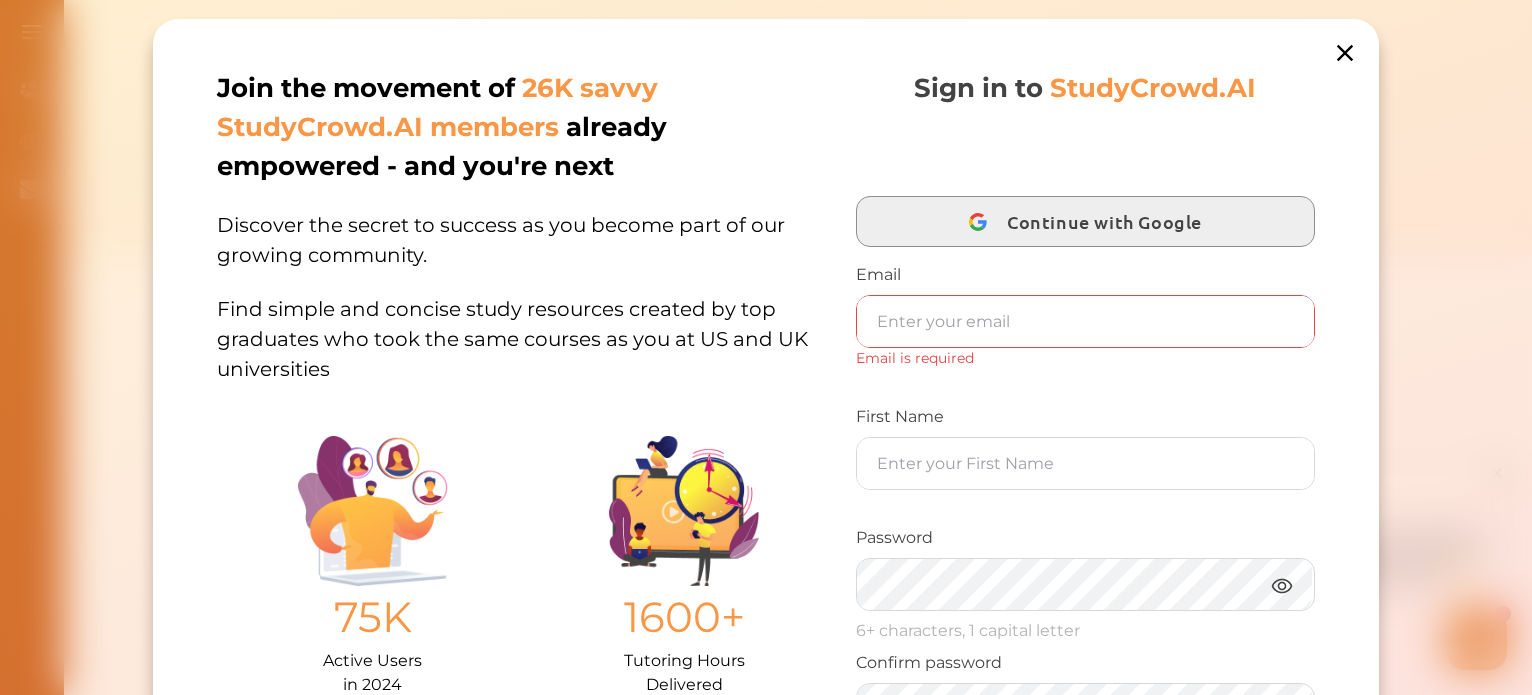 click on "Continue with Google" at bounding box center [1109, 221] 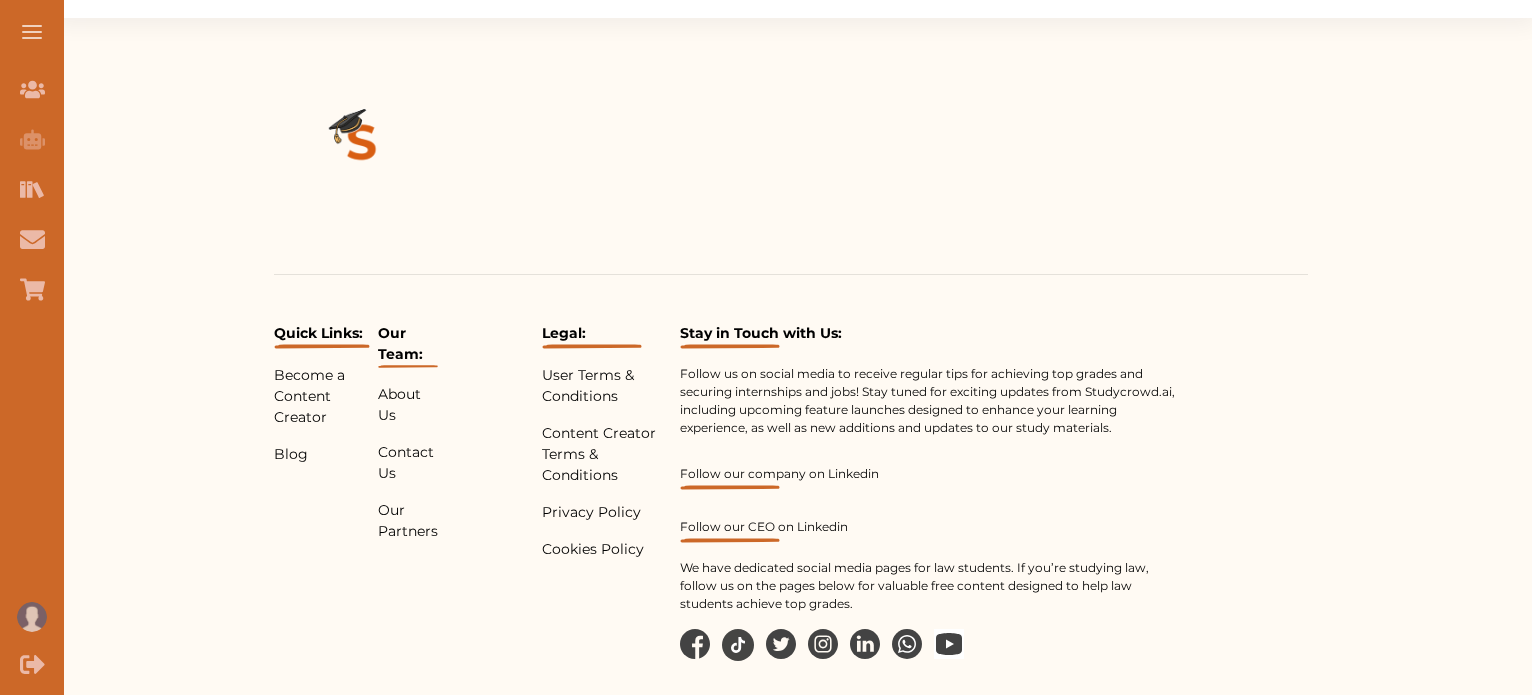 scroll, scrollTop: 208, scrollLeft: 0, axis: vertical 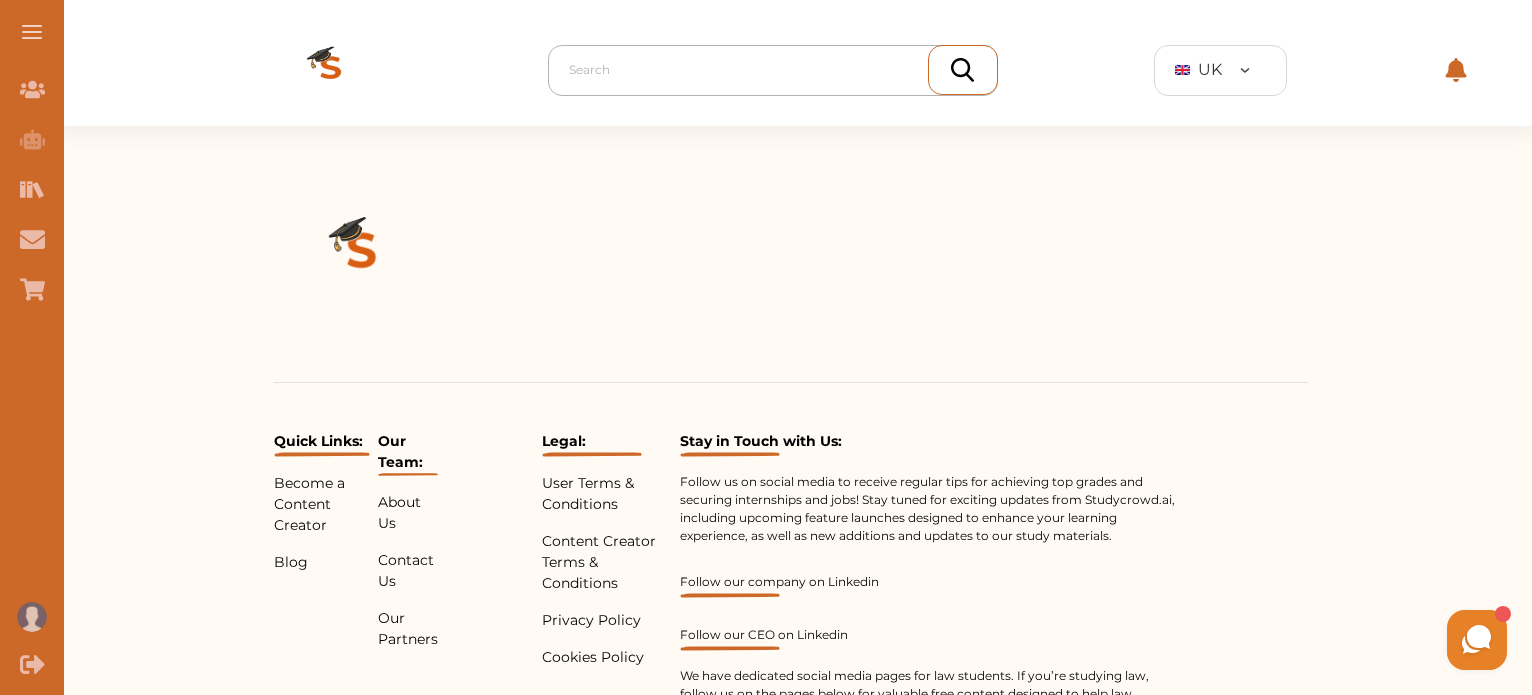 click at bounding box center [778, 70] 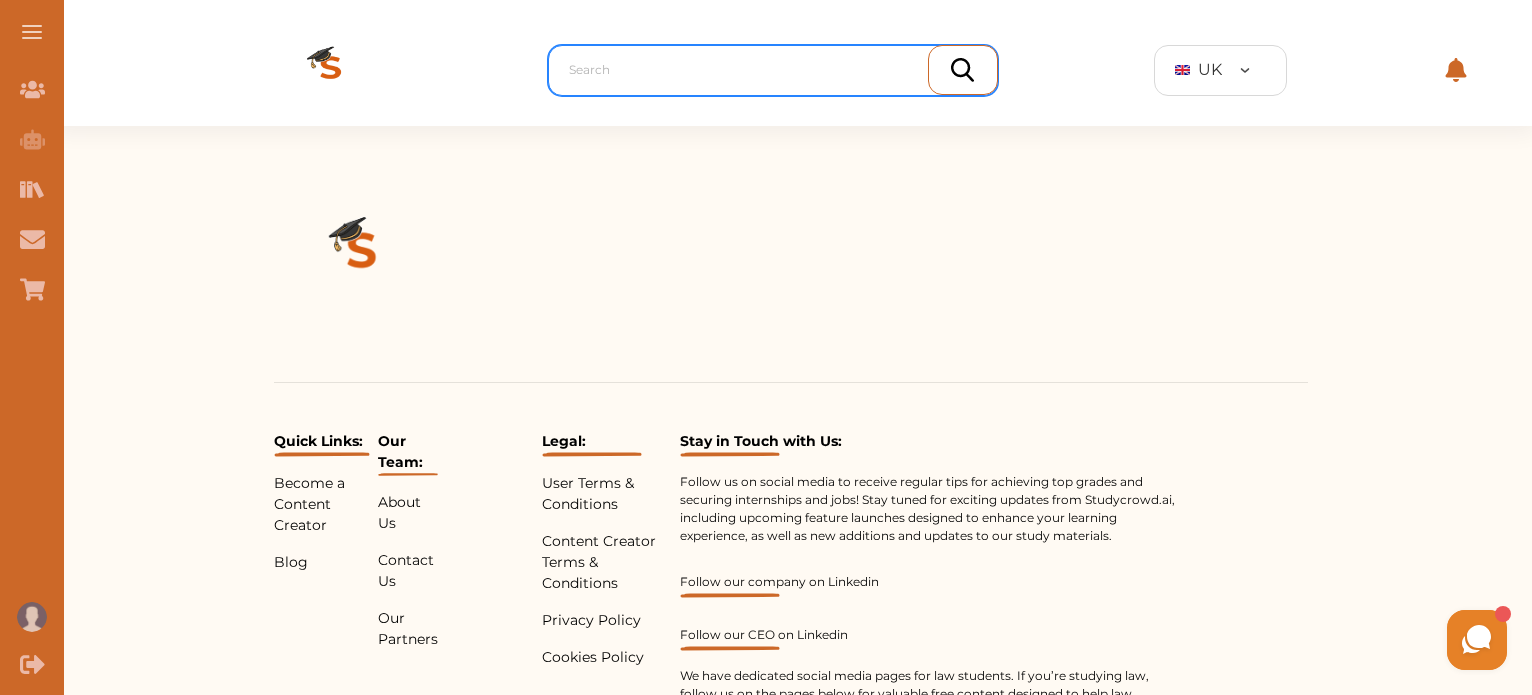 click at bounding box center (778, 70) 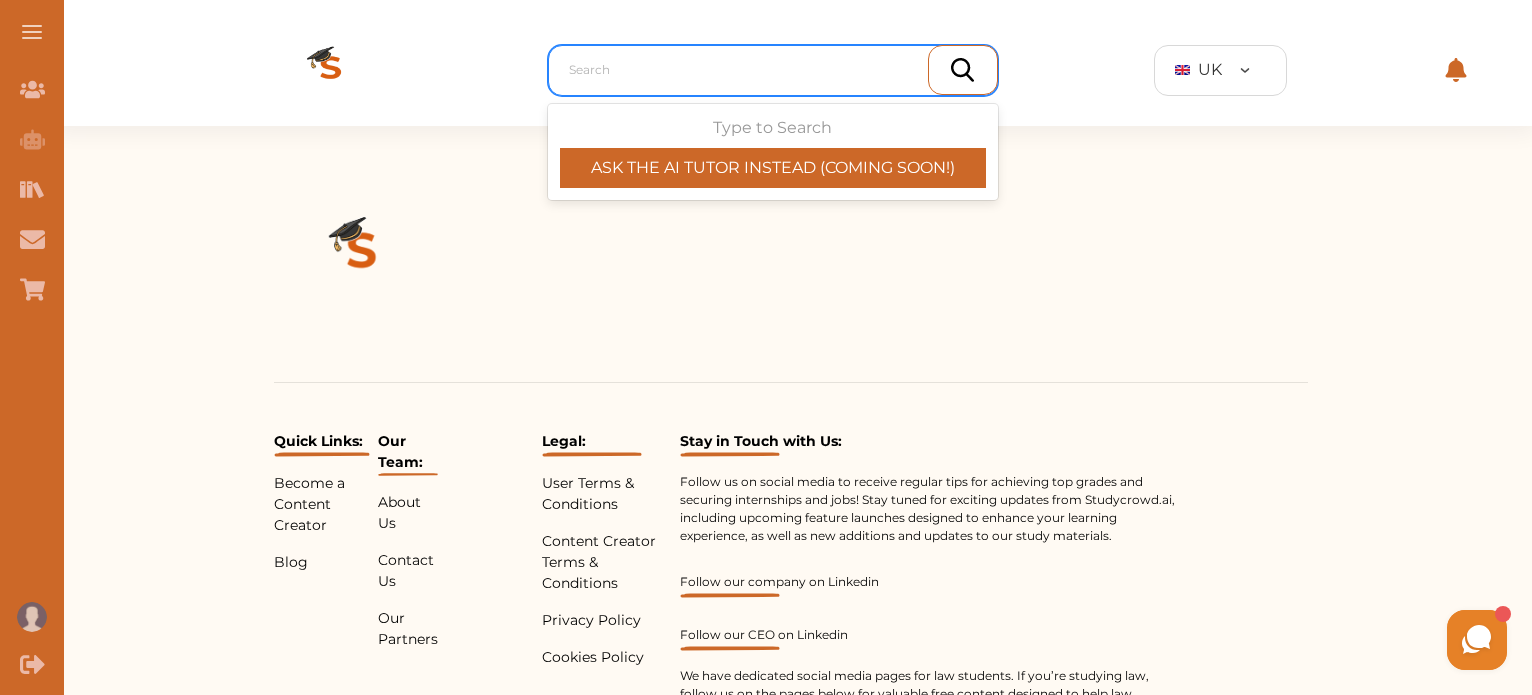 paste on "salomon v salomon" 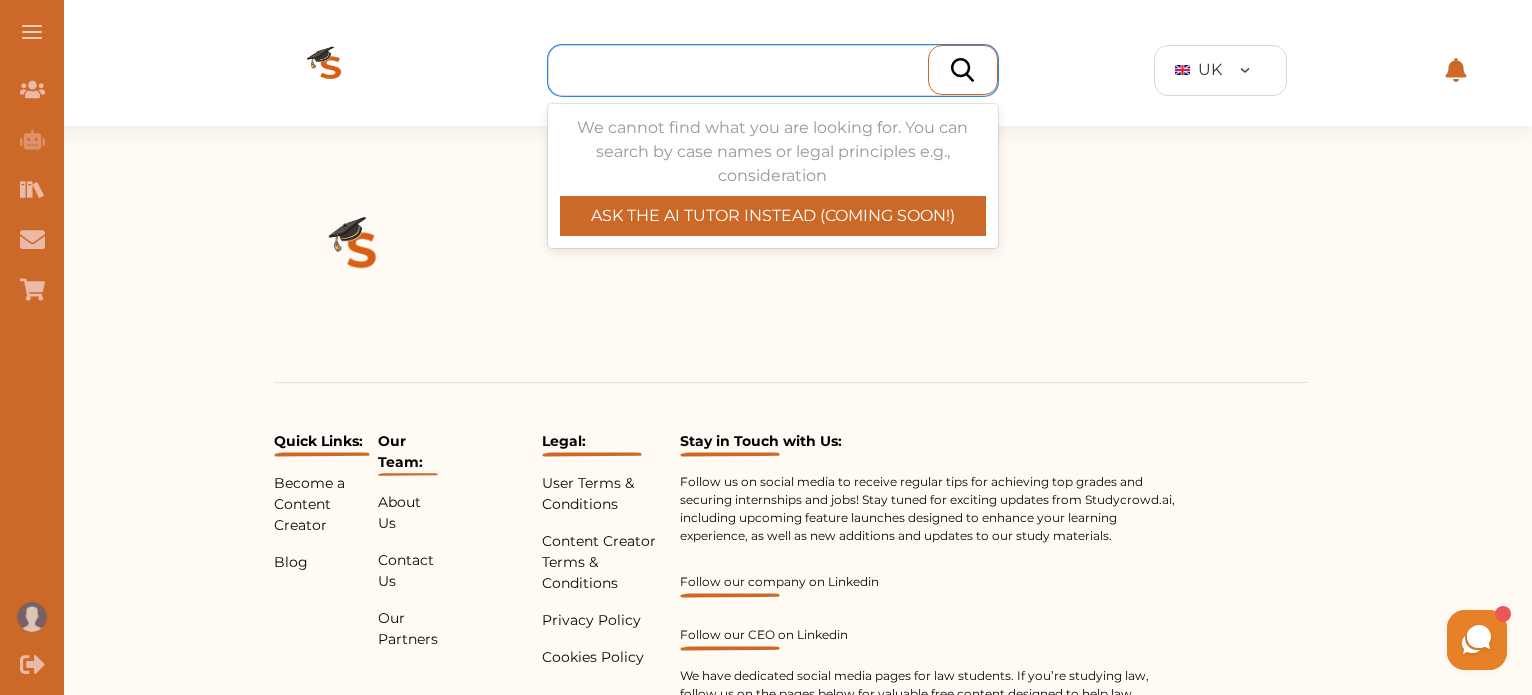 click at bounding box center [962, 70] 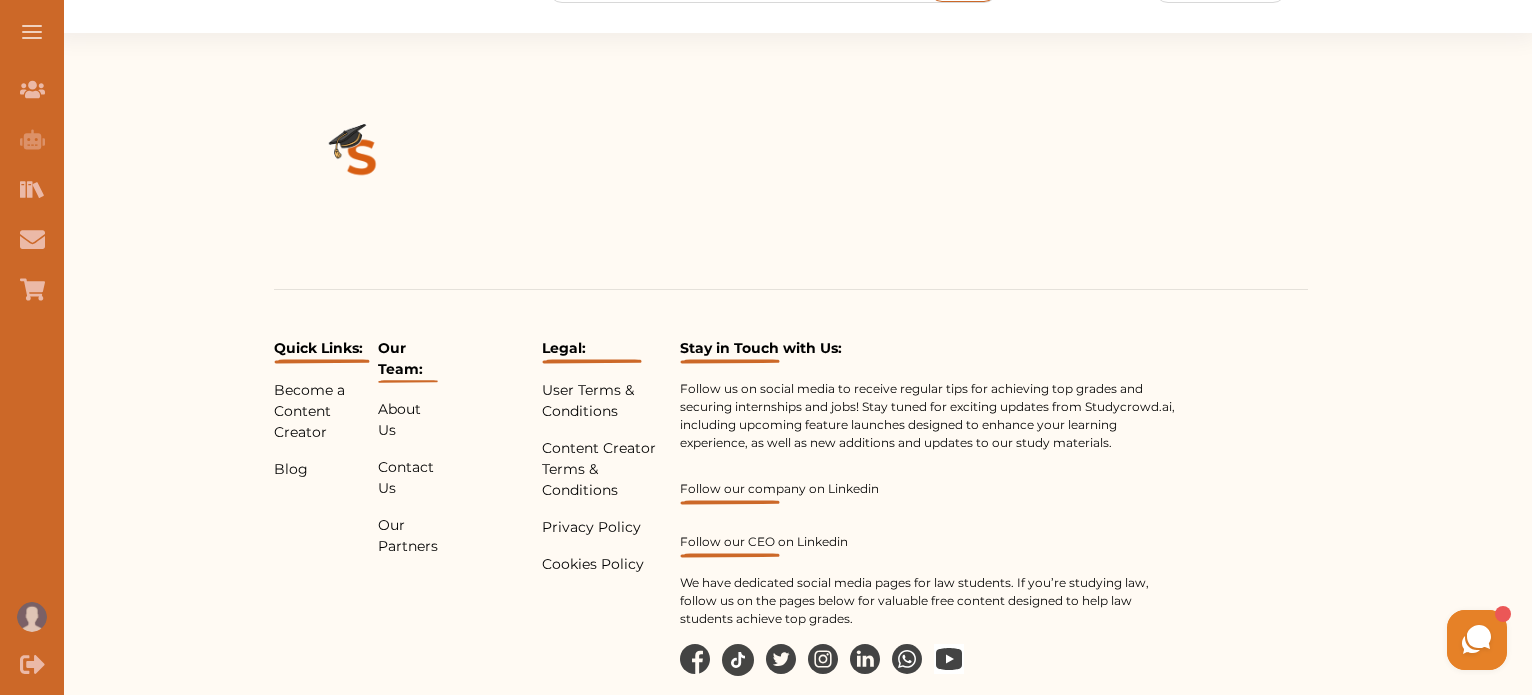 scroll, scrollTop: 0, scrollLeft: 0, axis: both 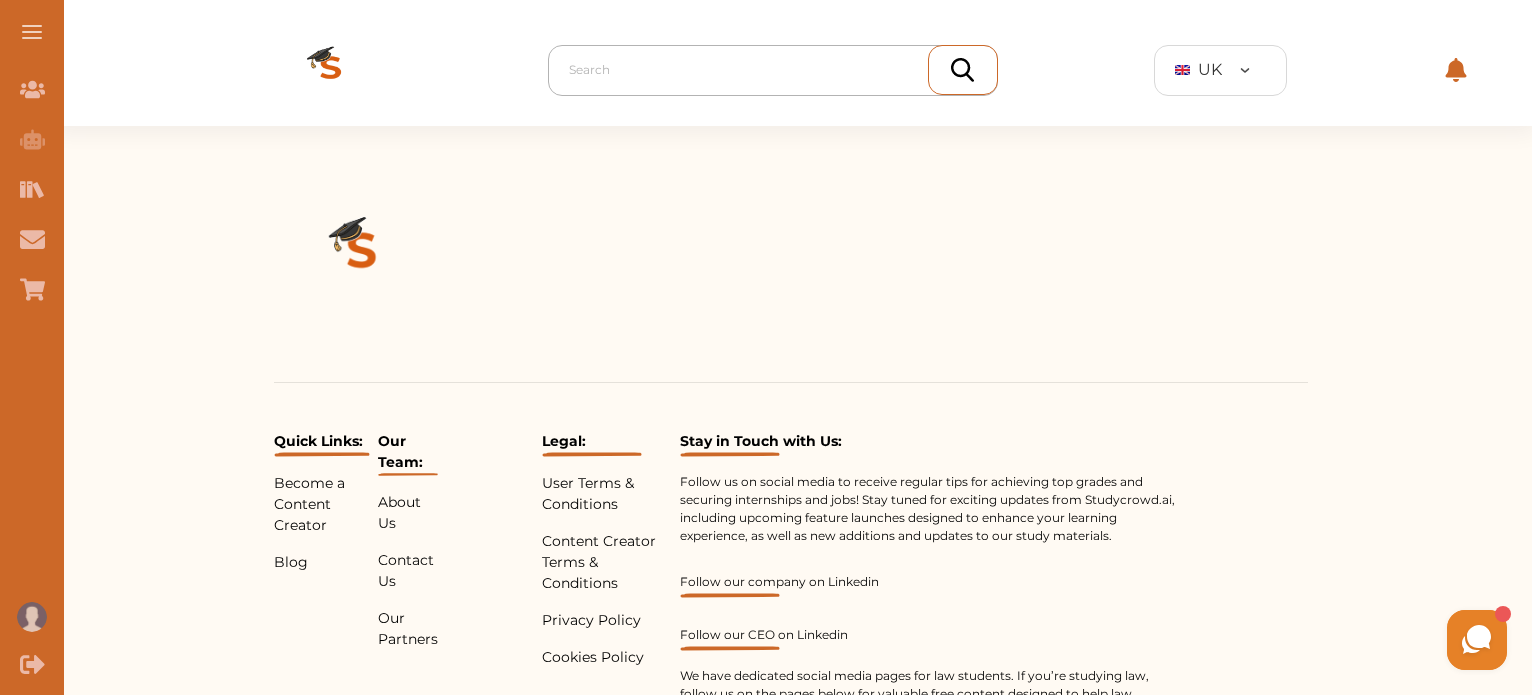 click at bounding box center (778, 70) 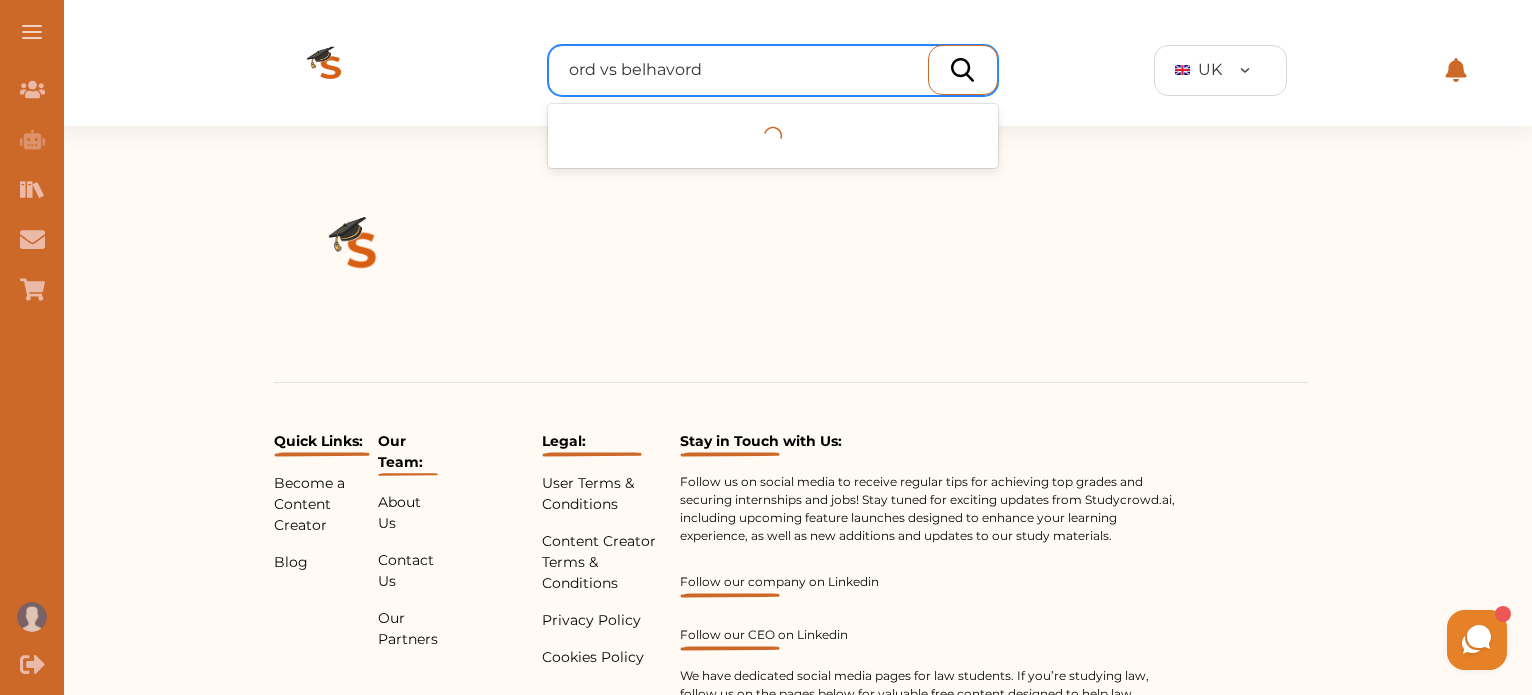 type on "ord vs belhavord" 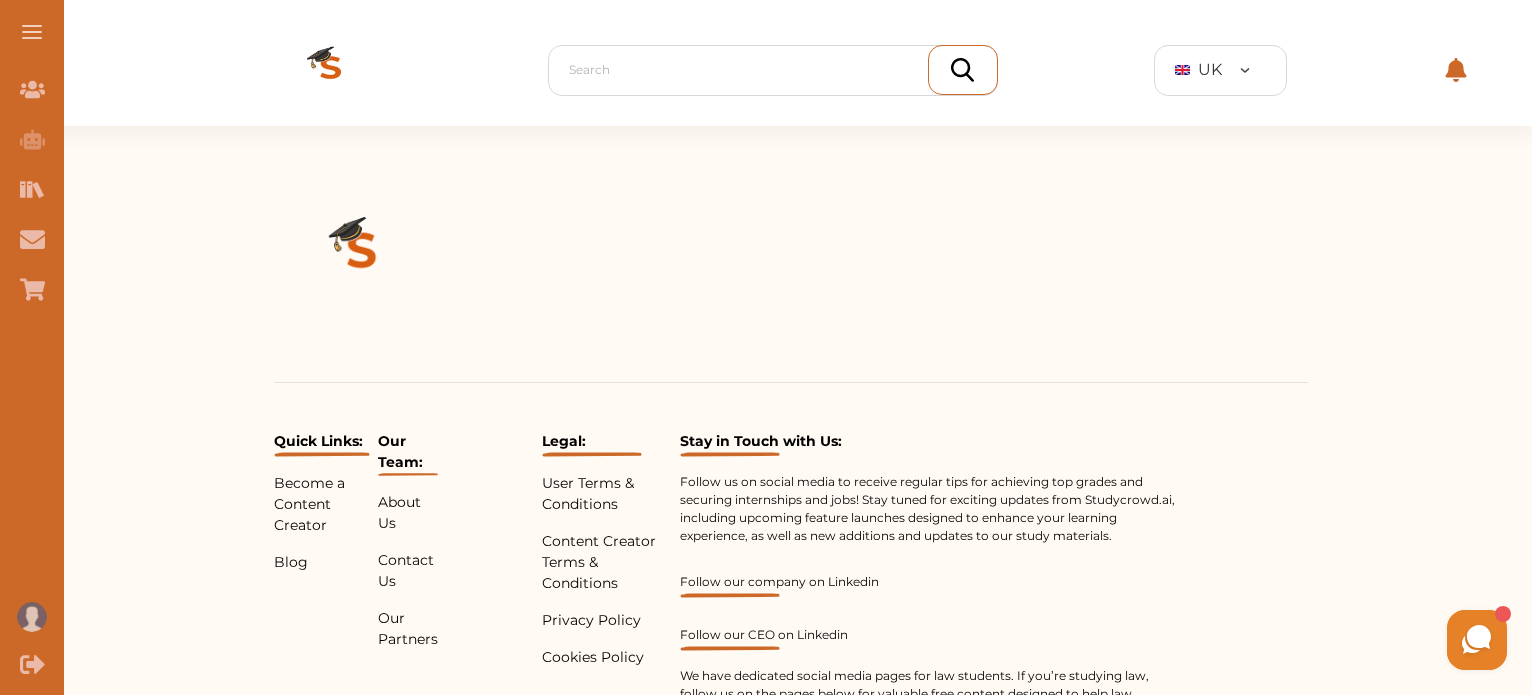 click at bounding box center (962, 70) 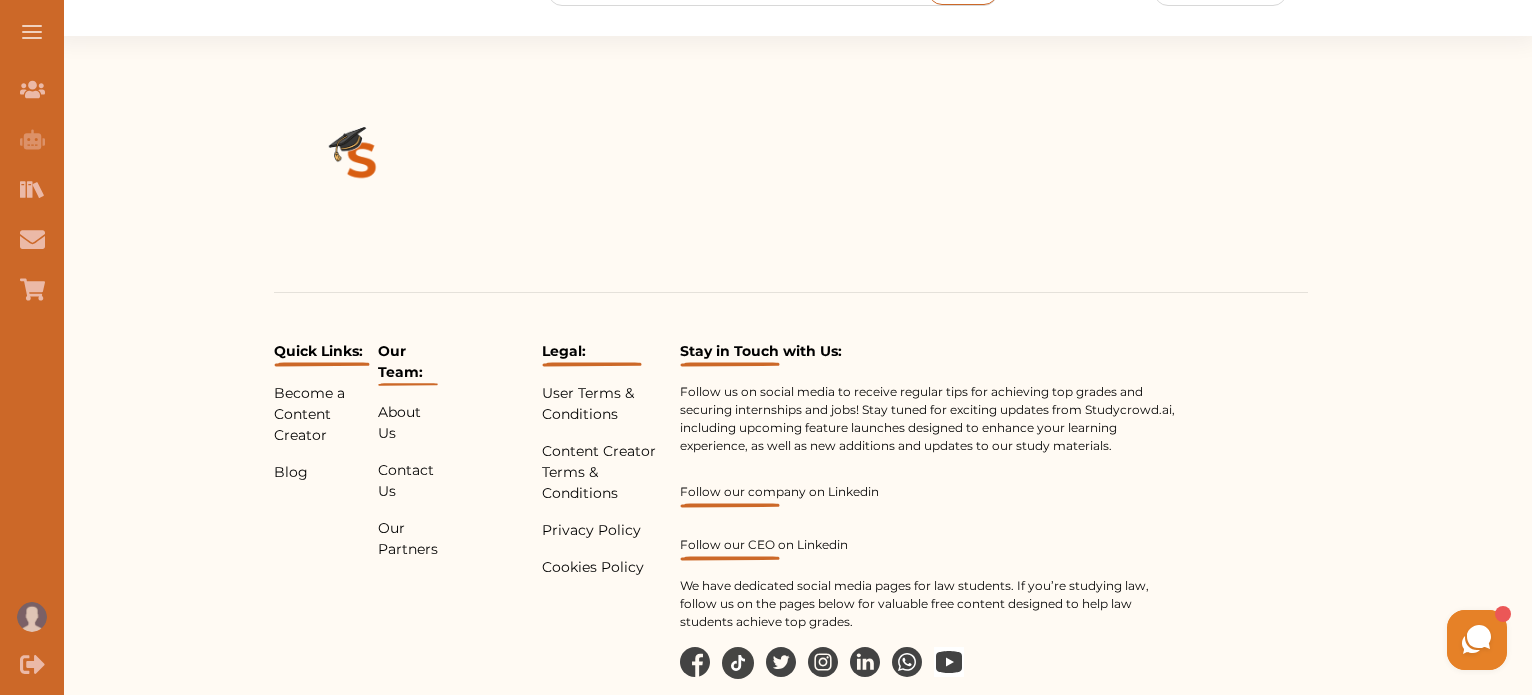 scroll, scrollTop: 0, scrollLeft: 0, axis: both 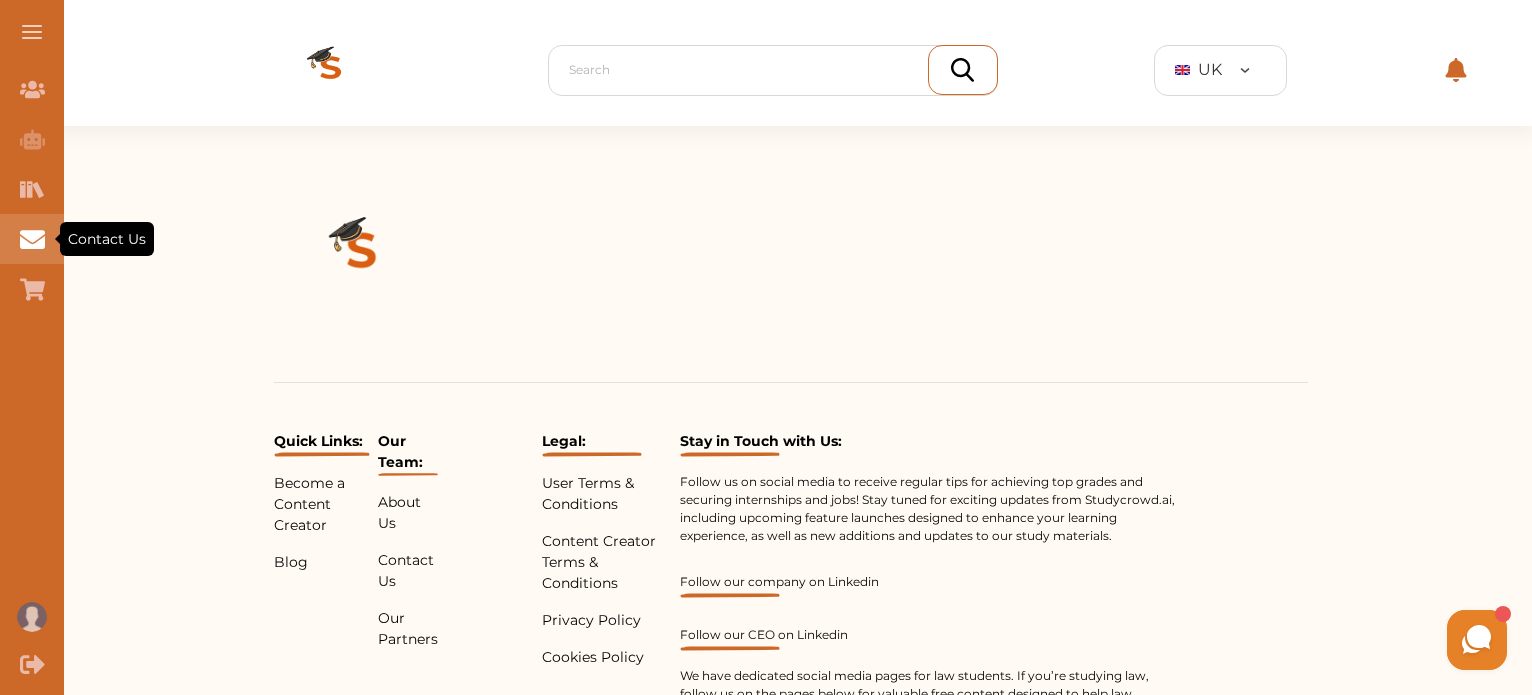 click at bounding box center [32, 239] 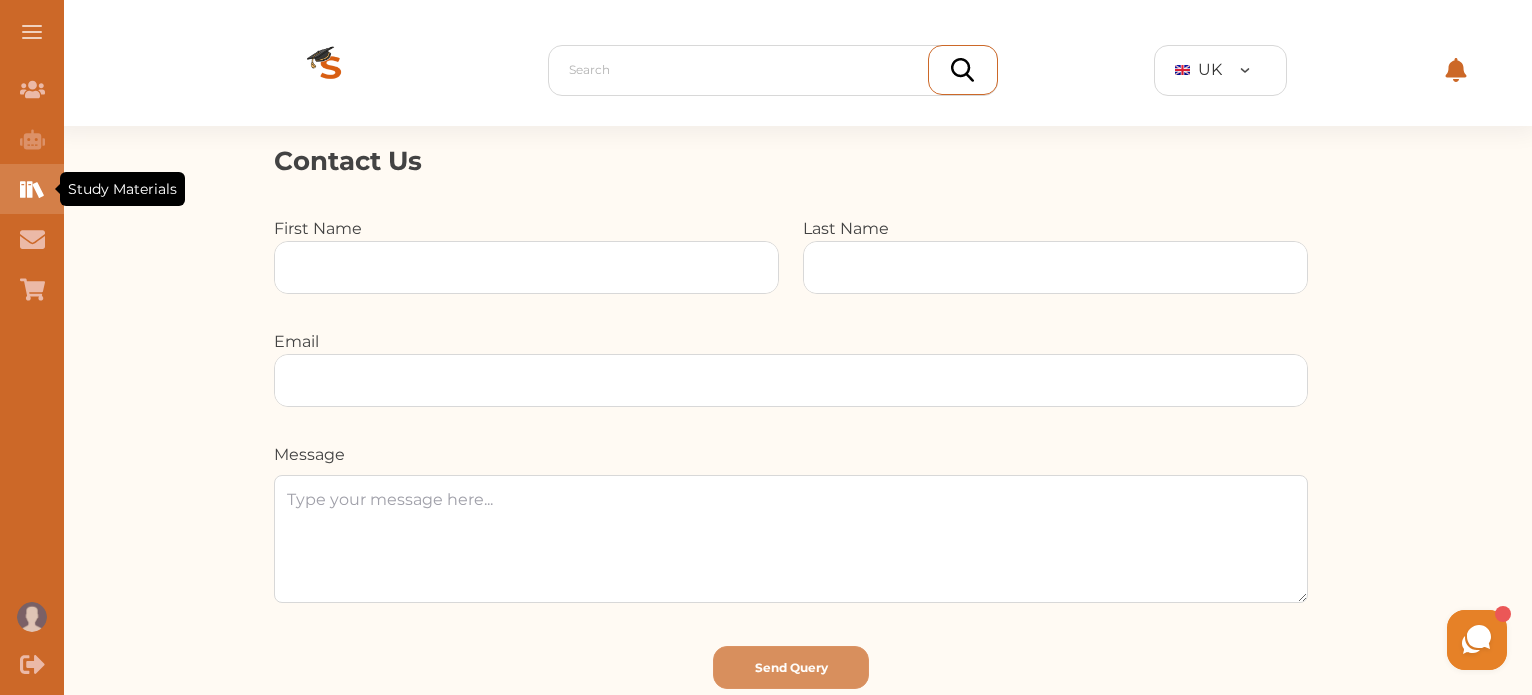 click at bounding box center (32, 189) 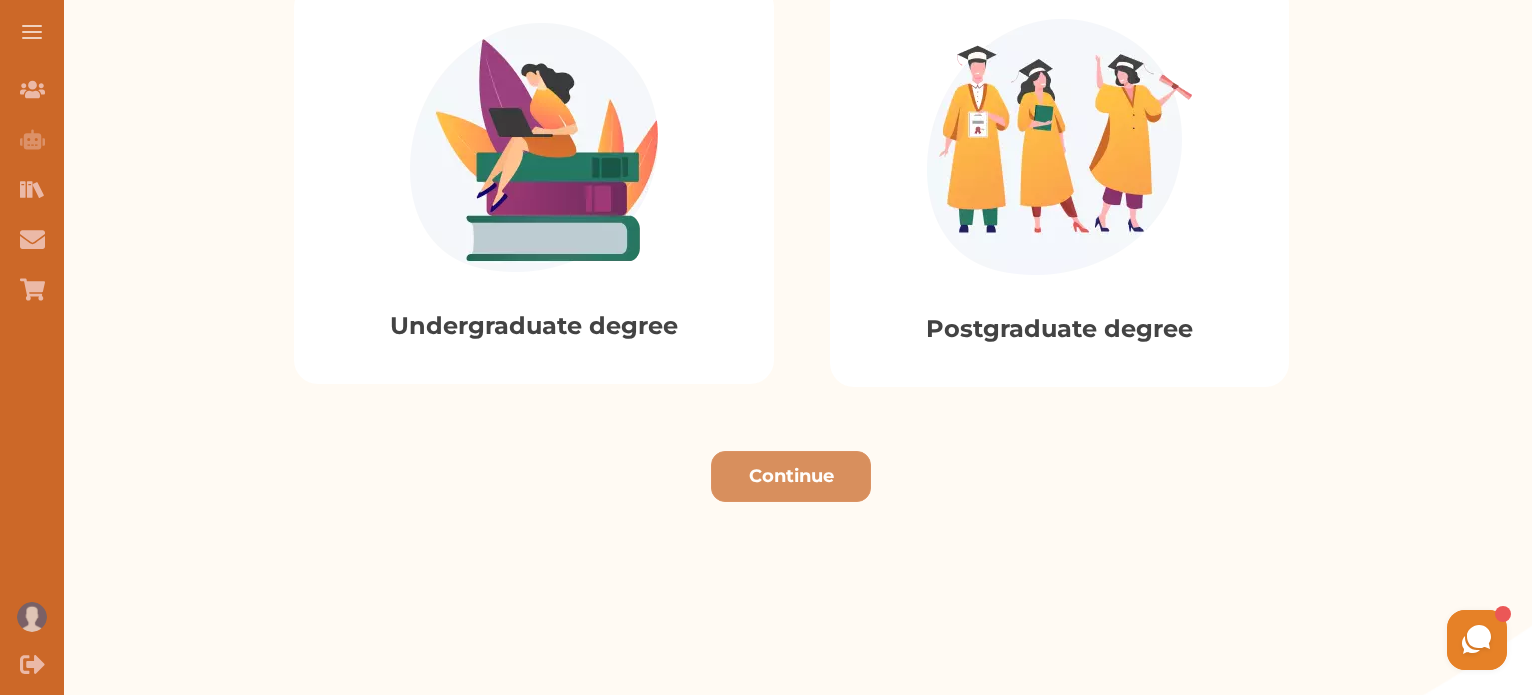 click on "Undergraduate degree" at bounding box center [534, 326] 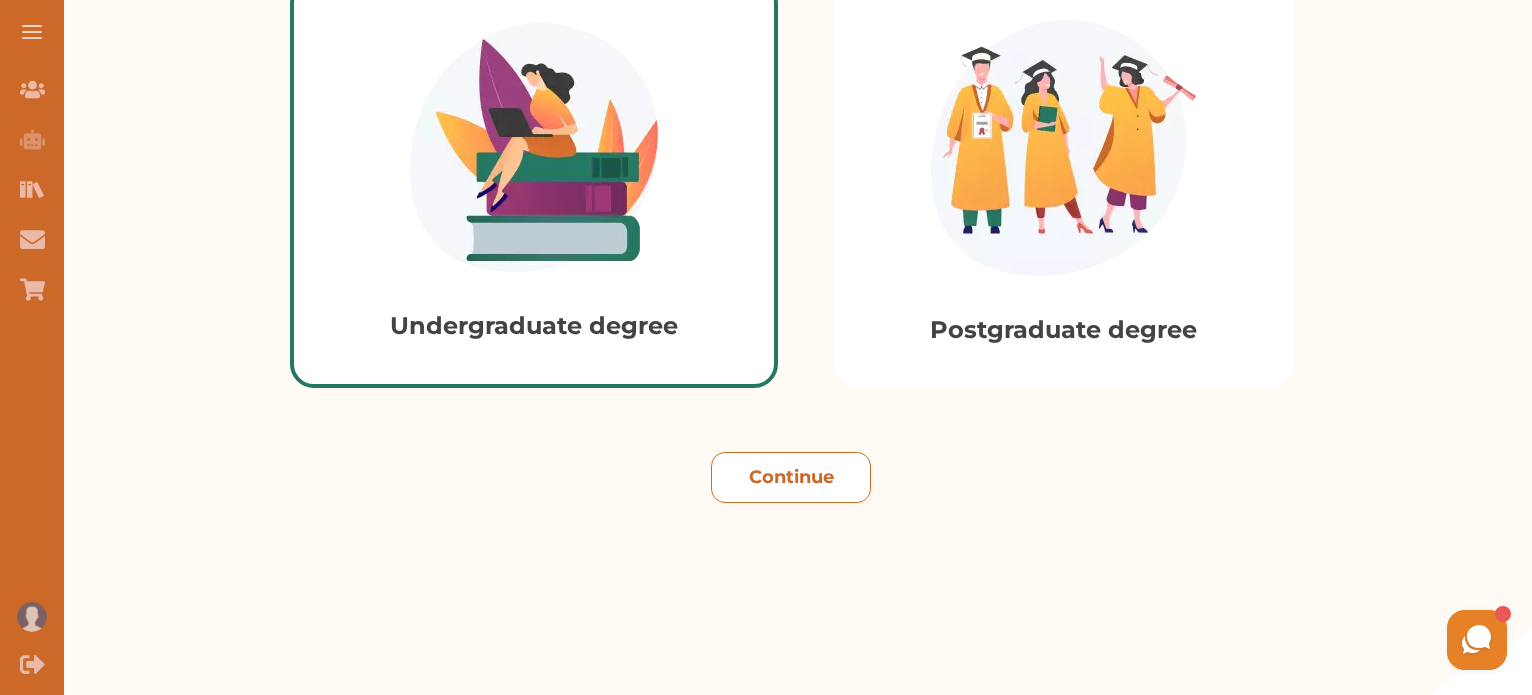 click on "Continue" at bounding box center (791, 477) 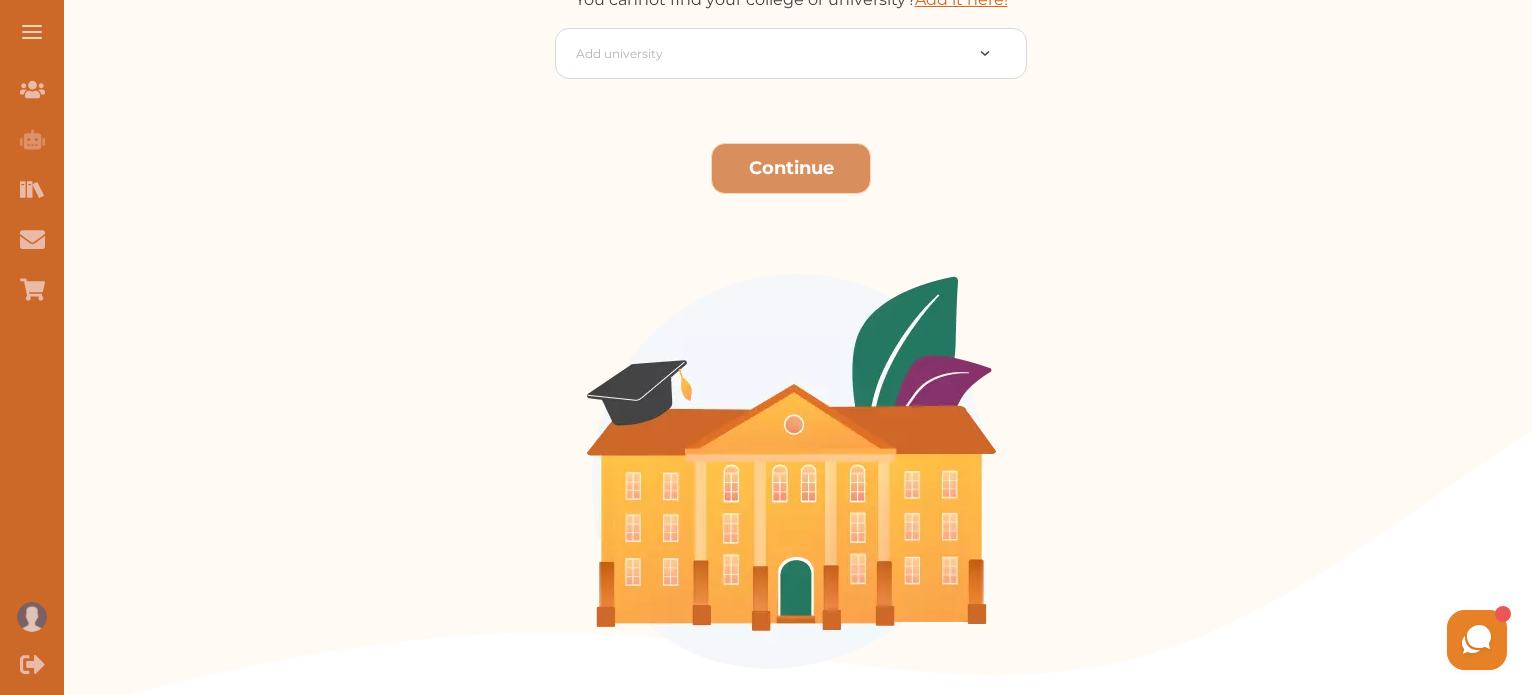 scroll, scrollTop: 584, scrollLeft: 0, axis: vertical 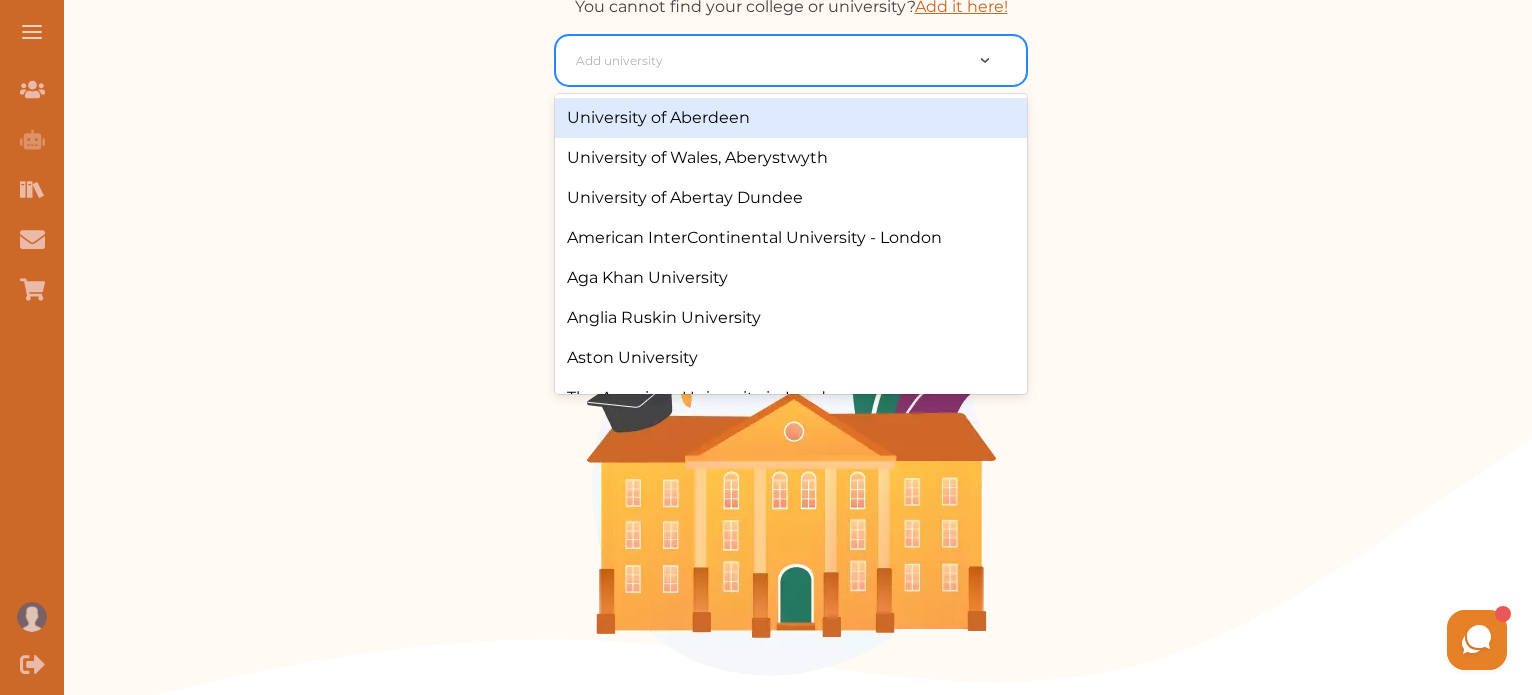 click at bounding box center (769, 61) 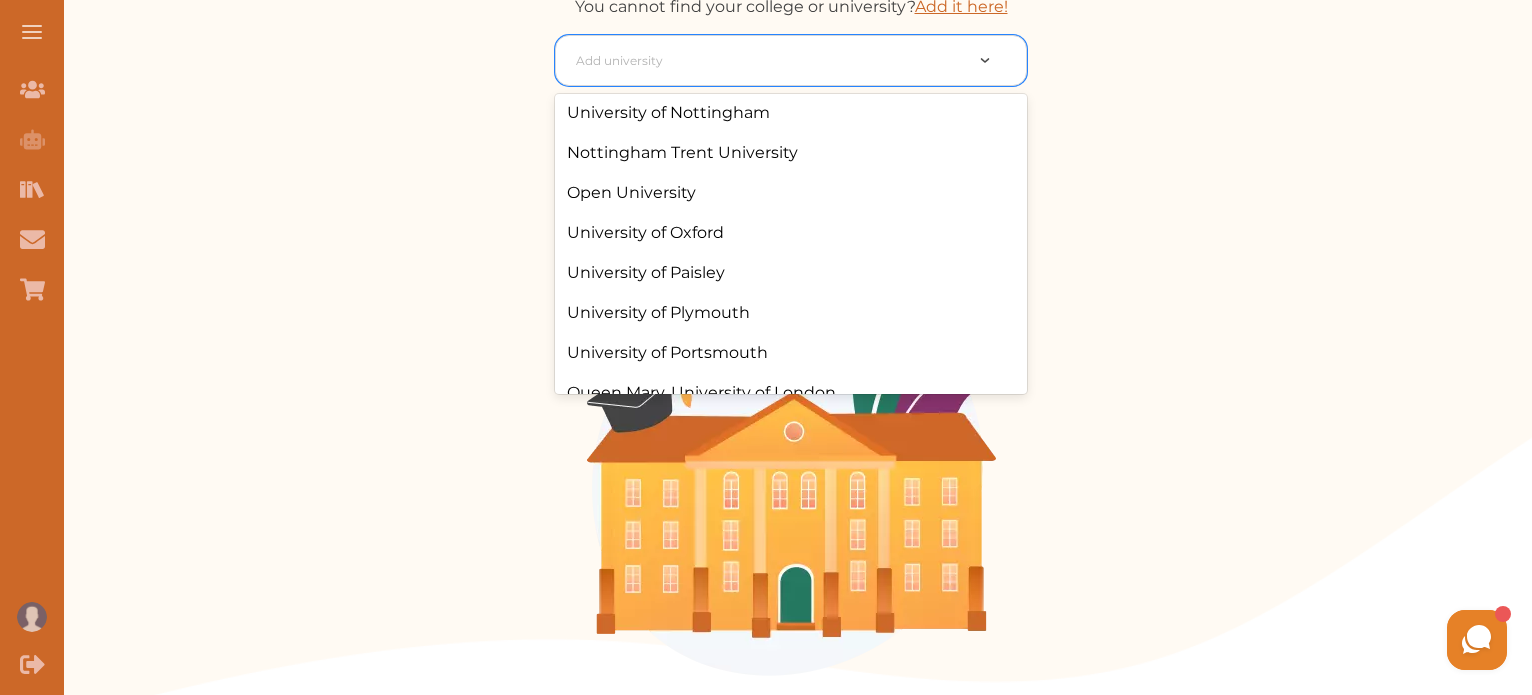 scroll, scrollTop: 4000, scrollLeft: 0, axis: vertical 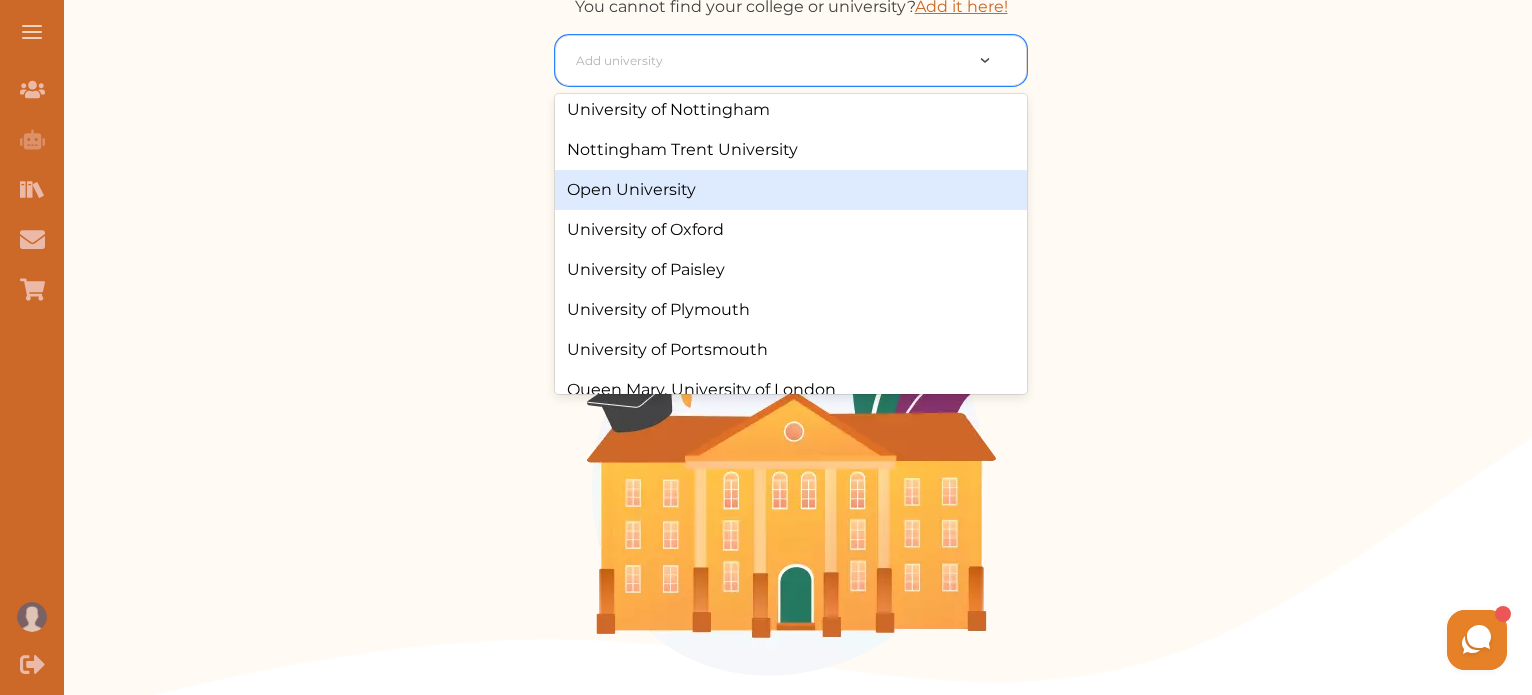 click on "Open University" at bounding box center [791, 190] 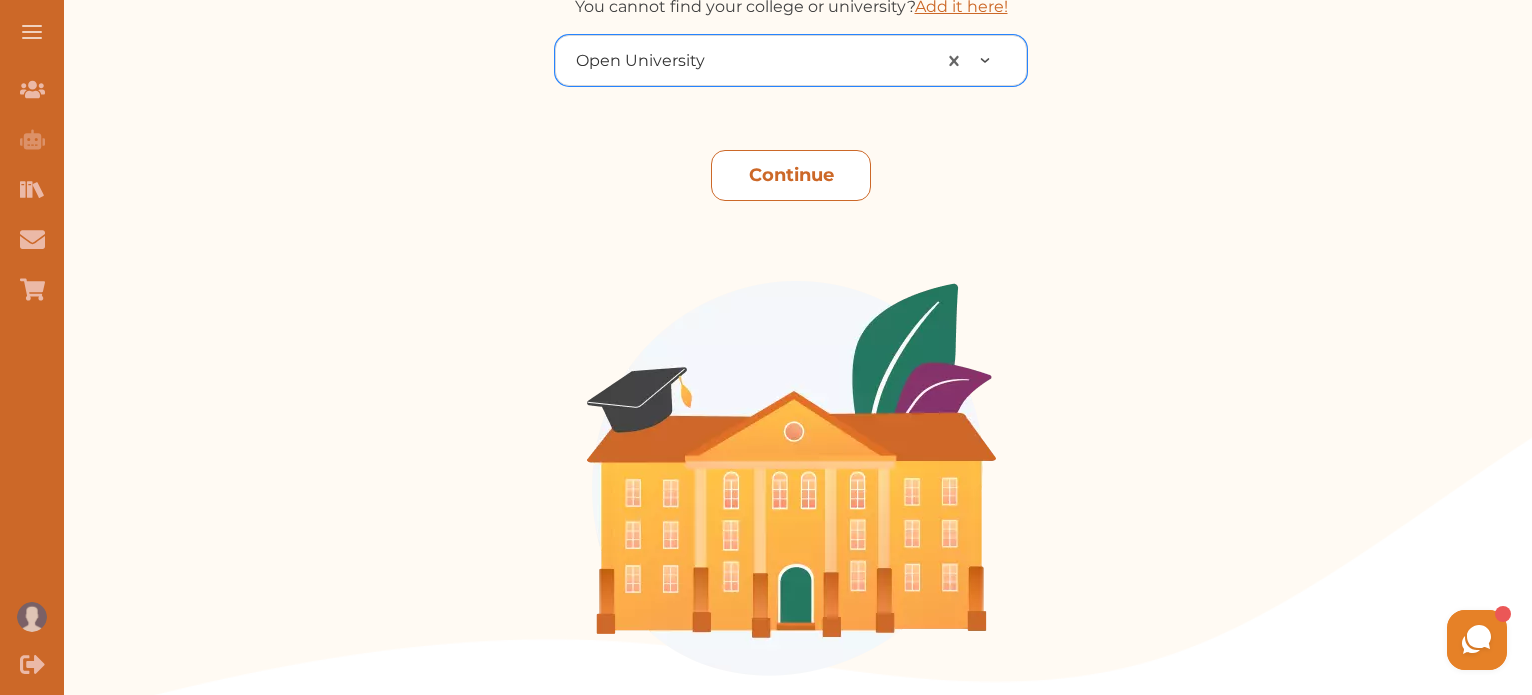 click on "Continue" at bounding box center (791, 175) 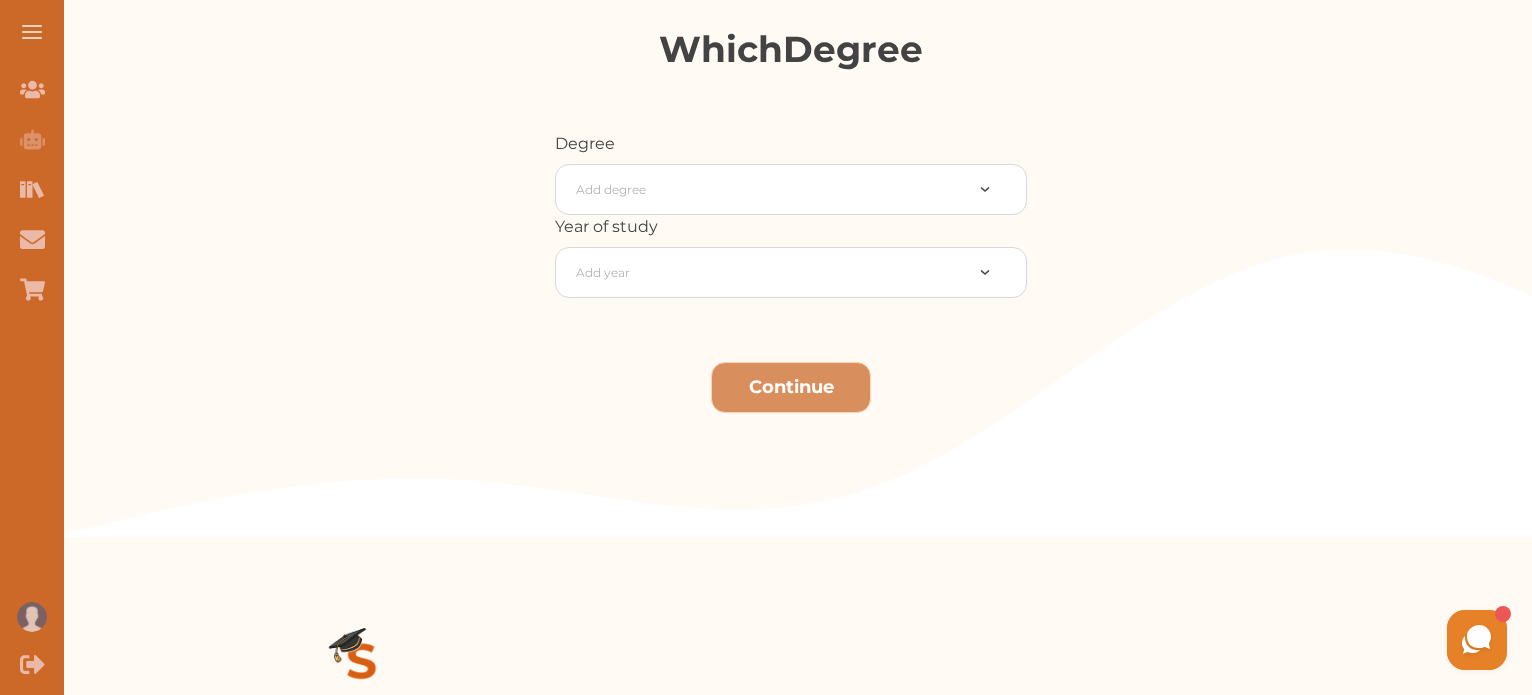 scroll, scrollTop: 284, scrollLeft: 0, axis: vertical 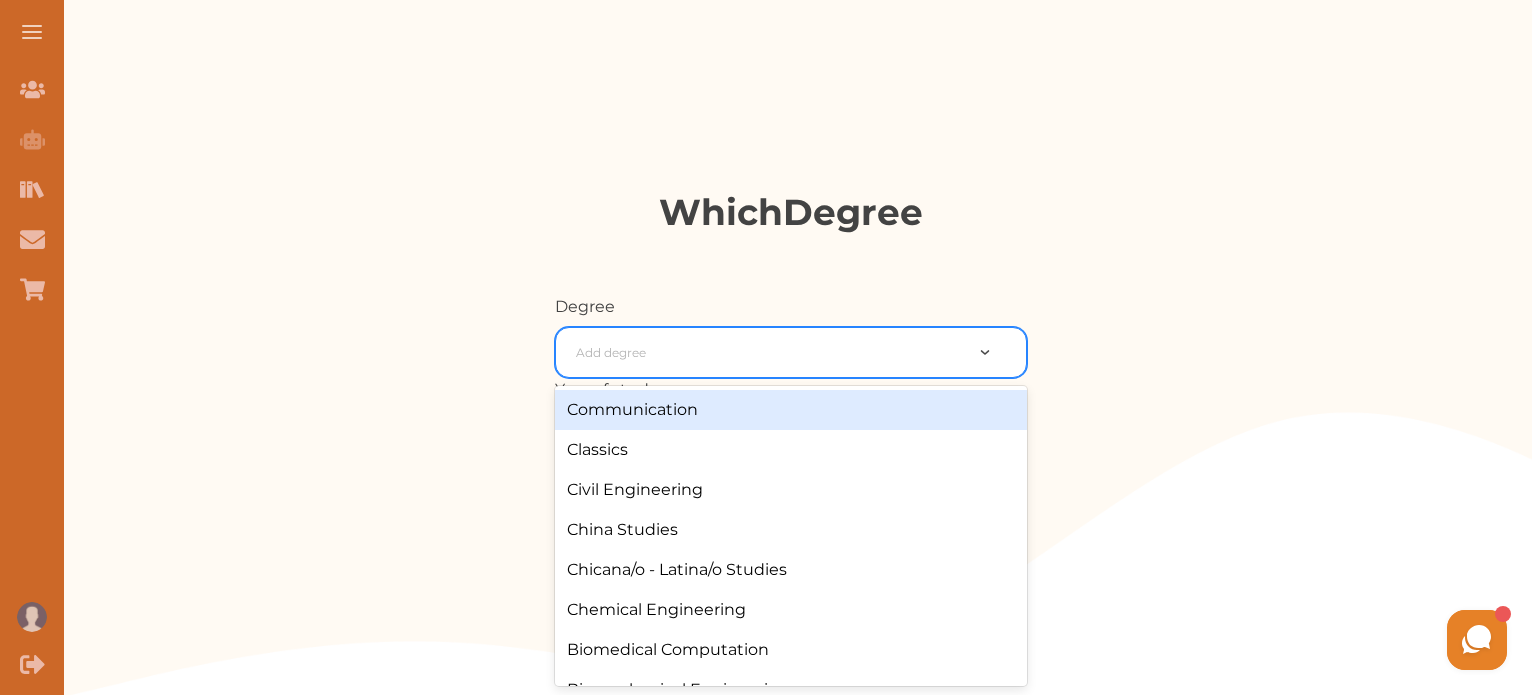 click on "Add degree" at bounding box center [791, 352] 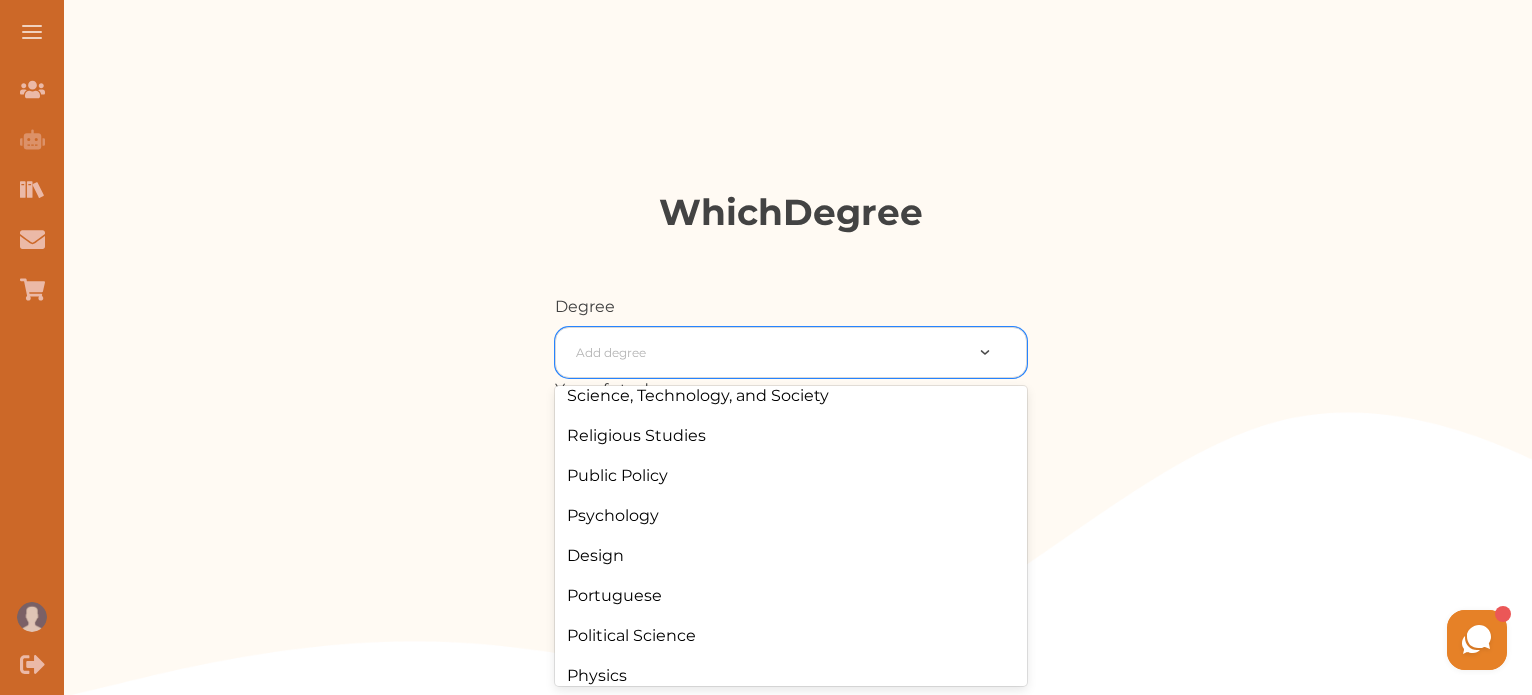 scroll, scrollTop: 4200, scrollLeft: 0, axis: vertical 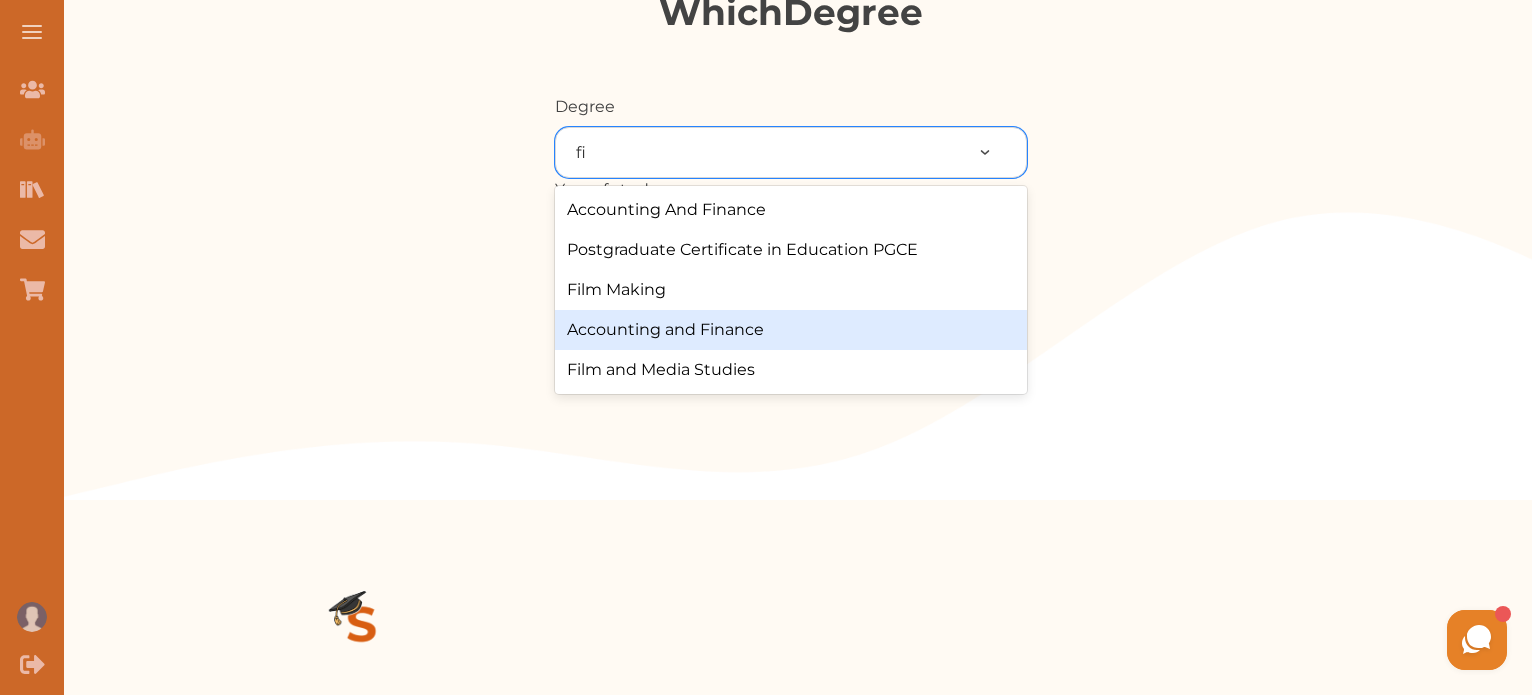 click on "Accounting and Finance" at bounding box center (791, 330) 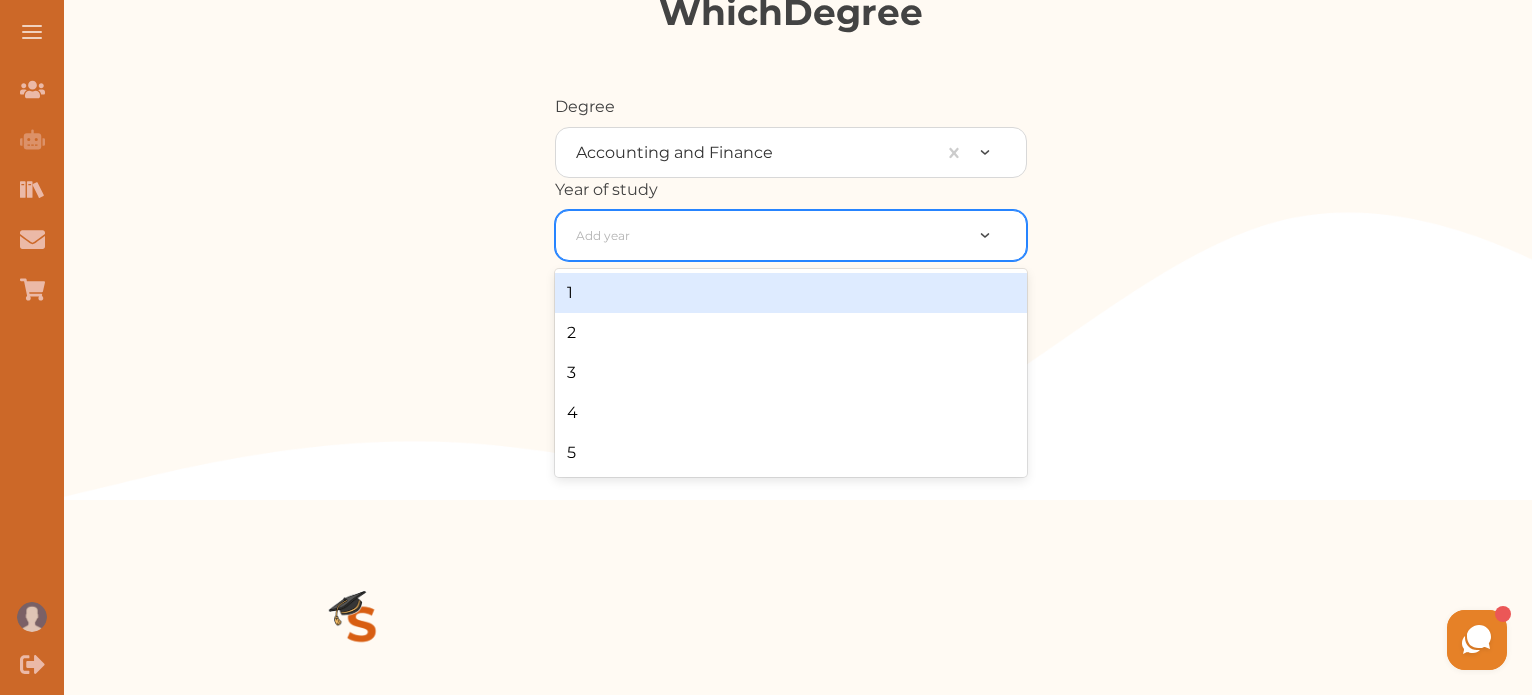 click at bounding box center (769, 236) 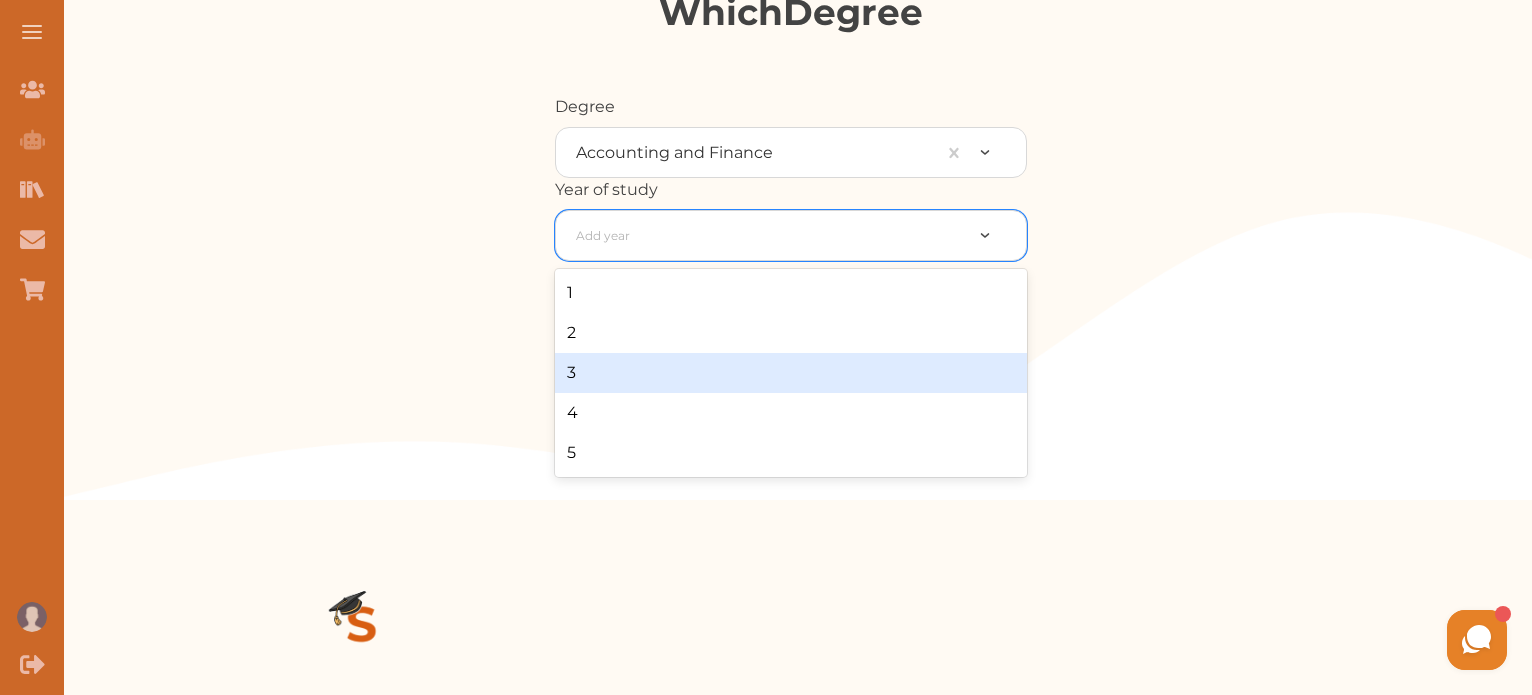 click on "3" at bounding box center [791, 373] 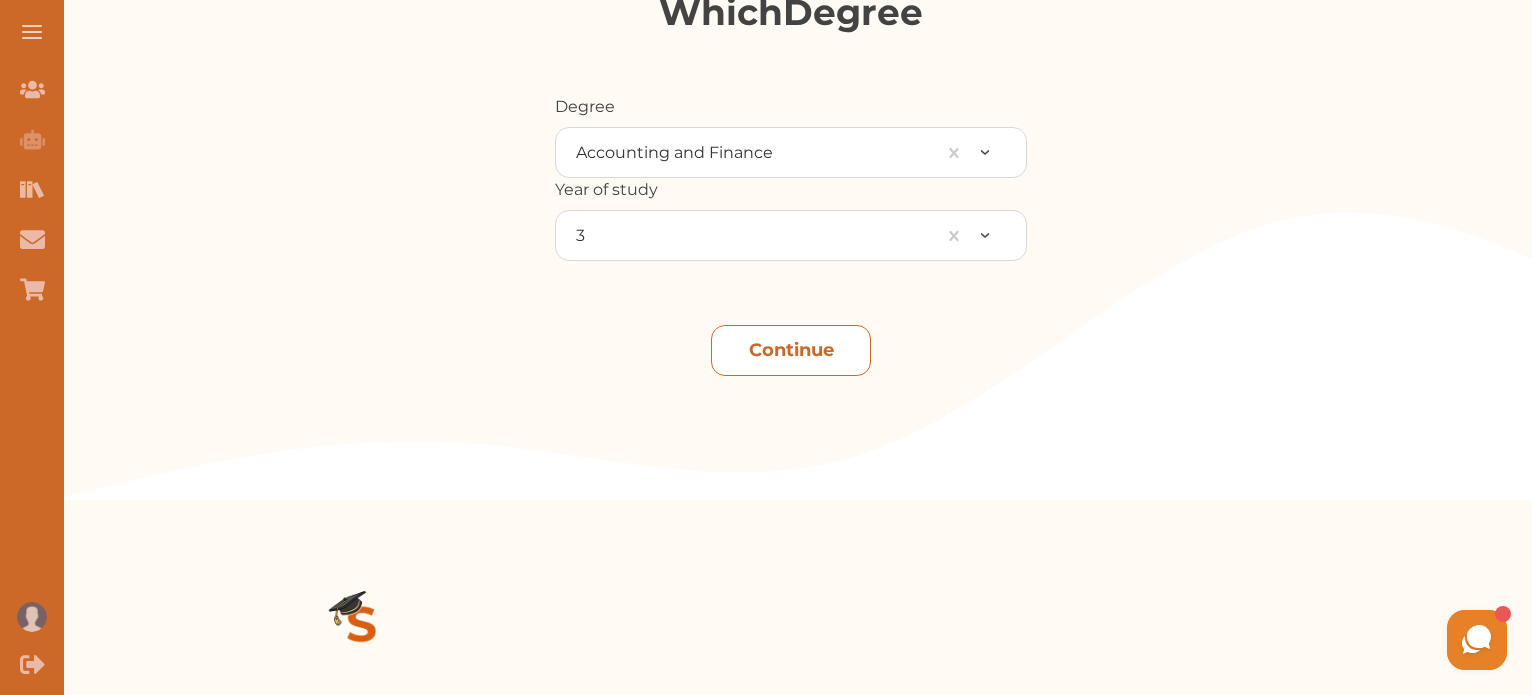 click on "Continue" at bounding box center [791, 350] 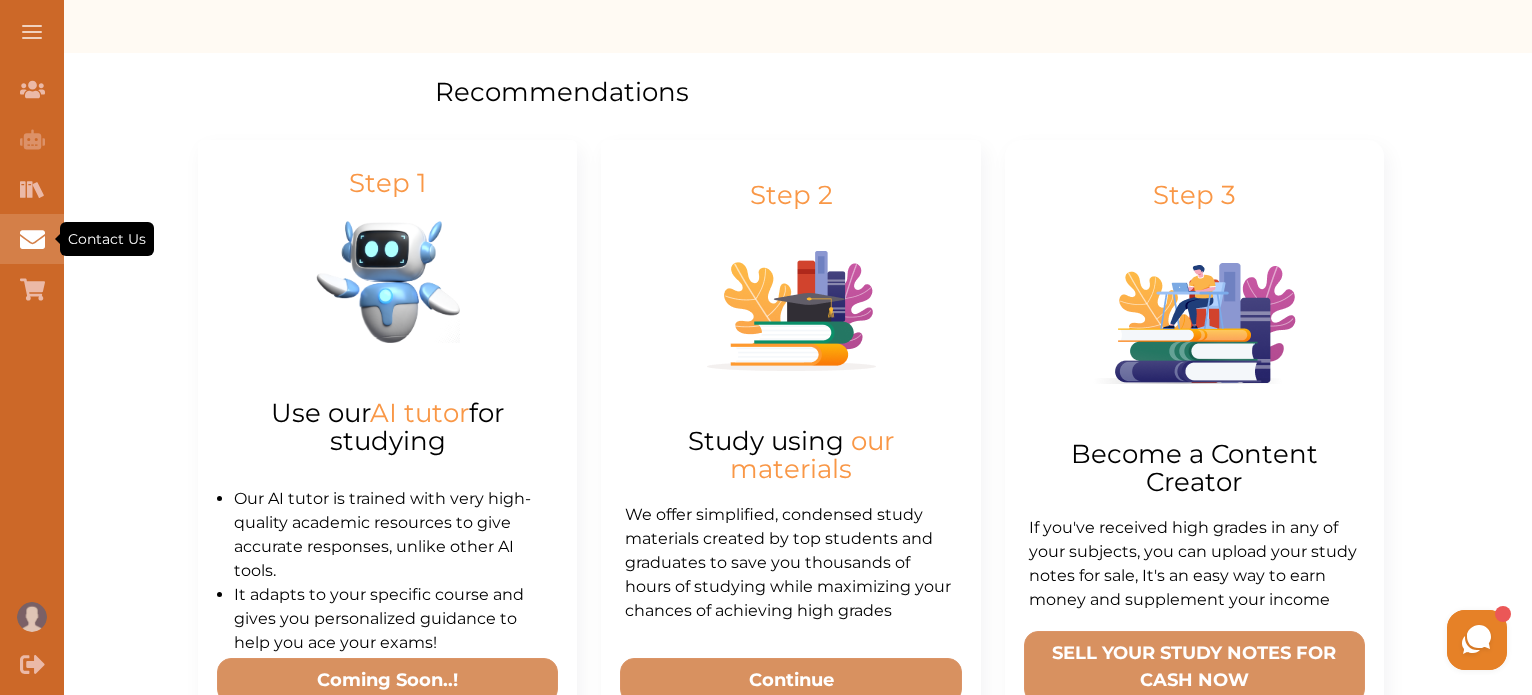 scroll, scrollTop: 776, scrollLeft: 0, axis: vertical 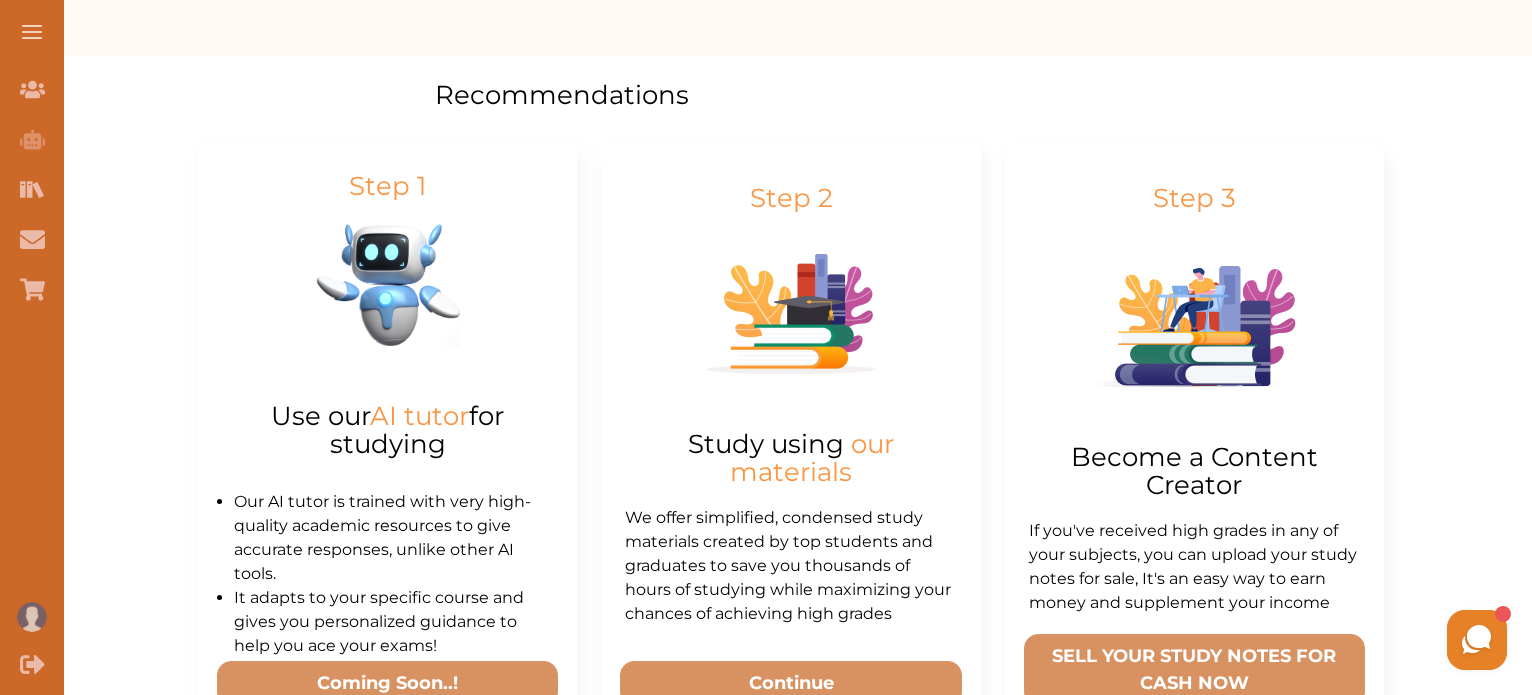 click at bounding box center [32, 32] 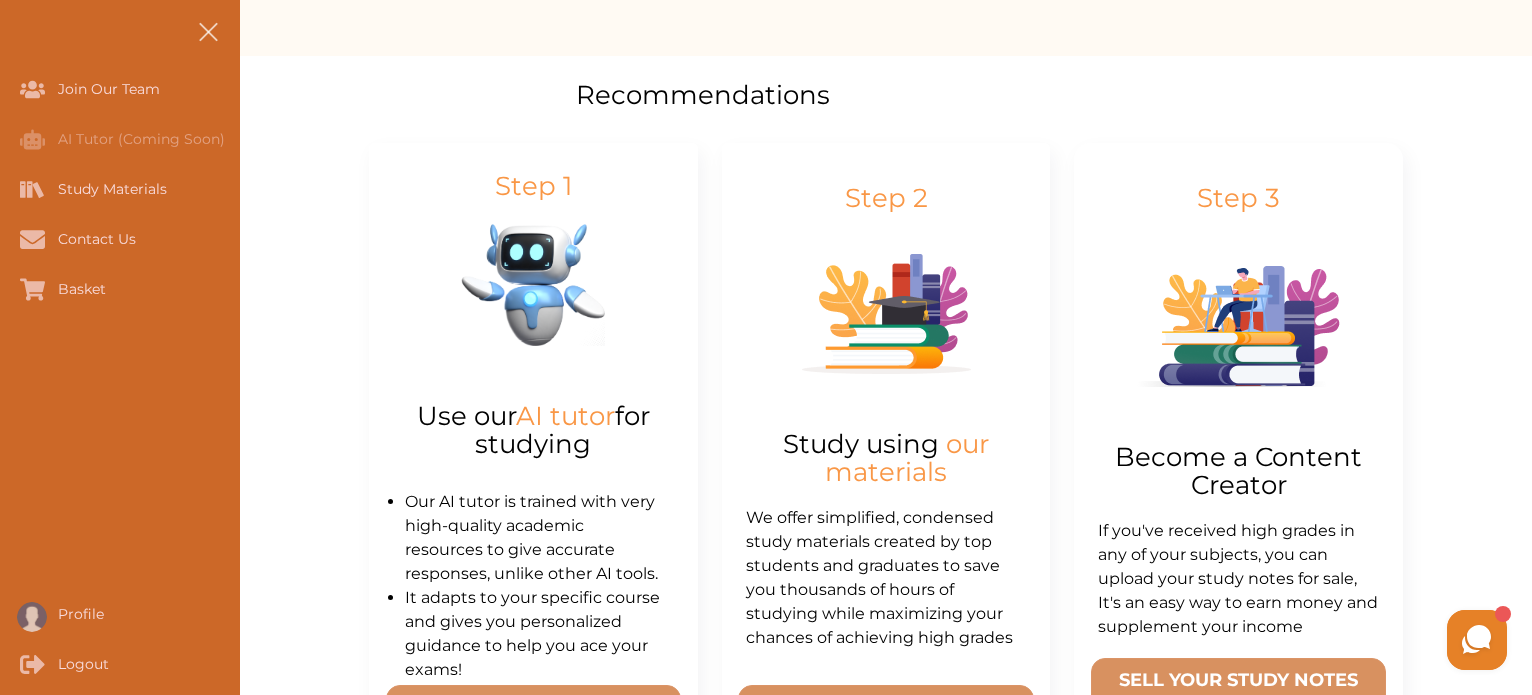 click on "Step 1 Use our  AI tutor  for studying Our AI tutor is trained with very high-quality academic resources to give accurate responses, unlike other AI tools. It adapts to your specific course and gives you personalized guidance to help you ace your exams! Coming Soon..!" at bounding box center (533, 442) 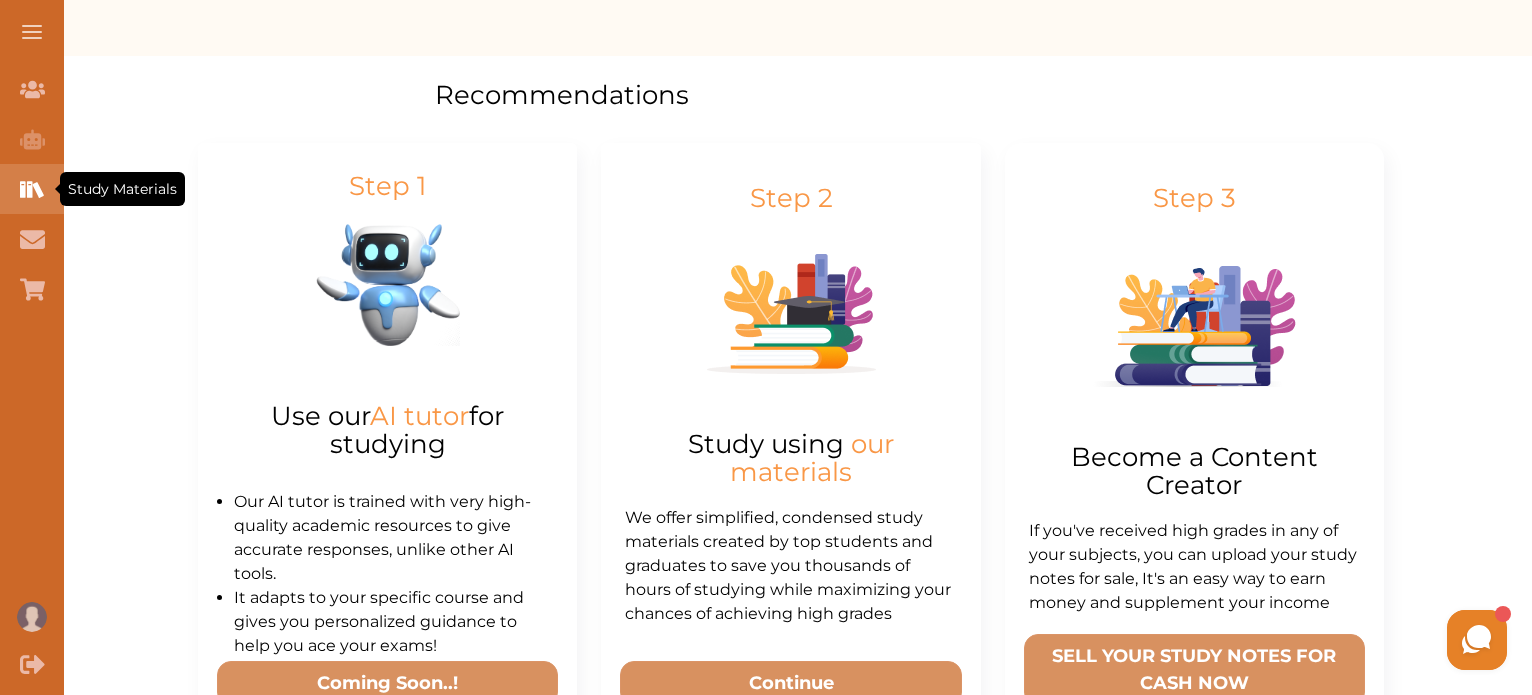 click at bounding box center (22, 189) 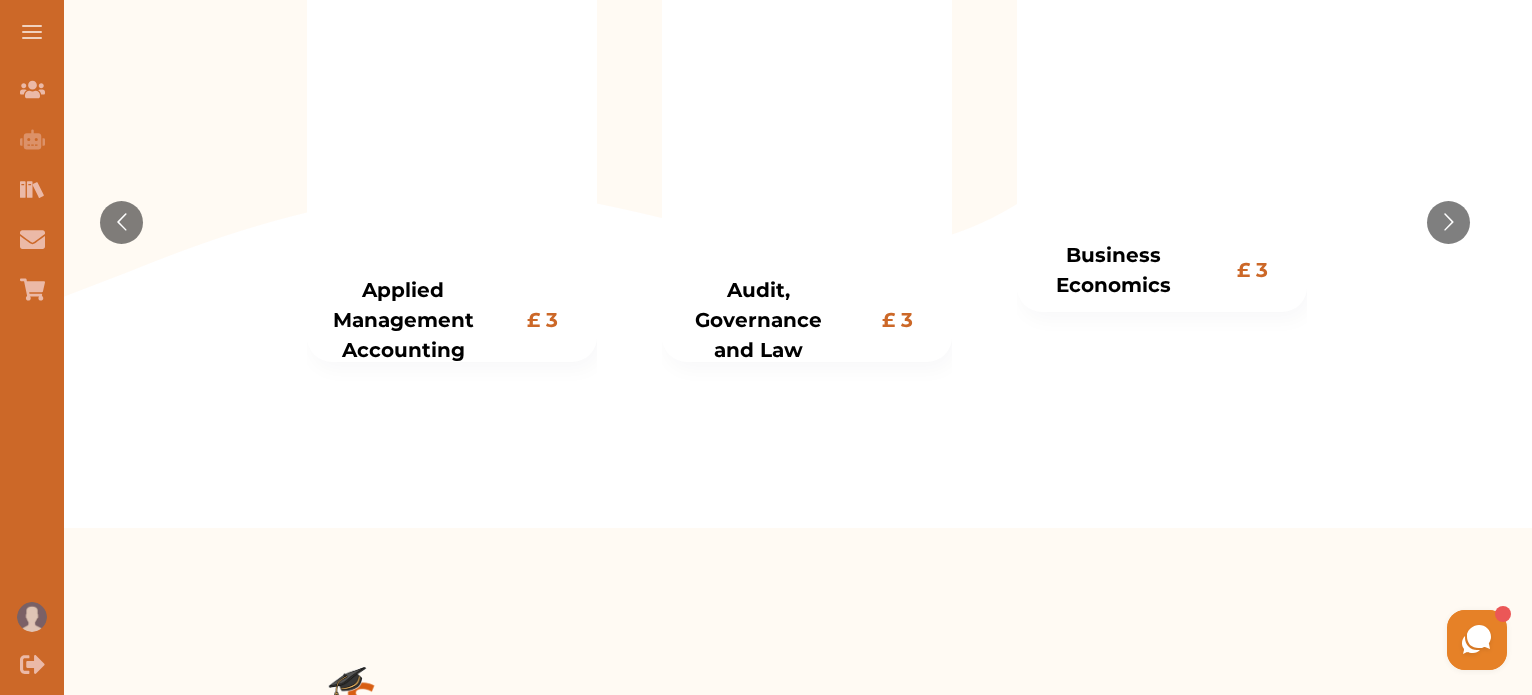 scroll, scrollTop: 0, scrollLeft: 0, axis: both 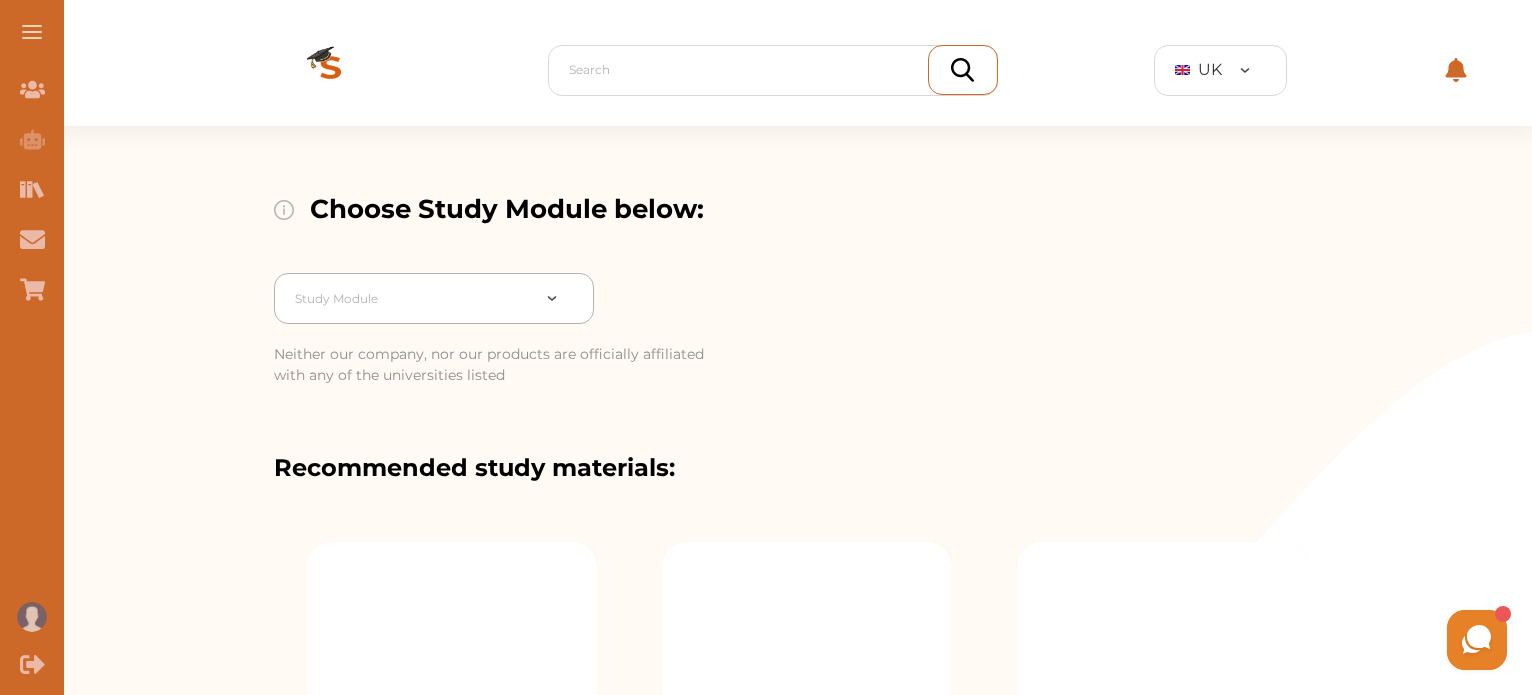 click at bounding box center [412, 299] 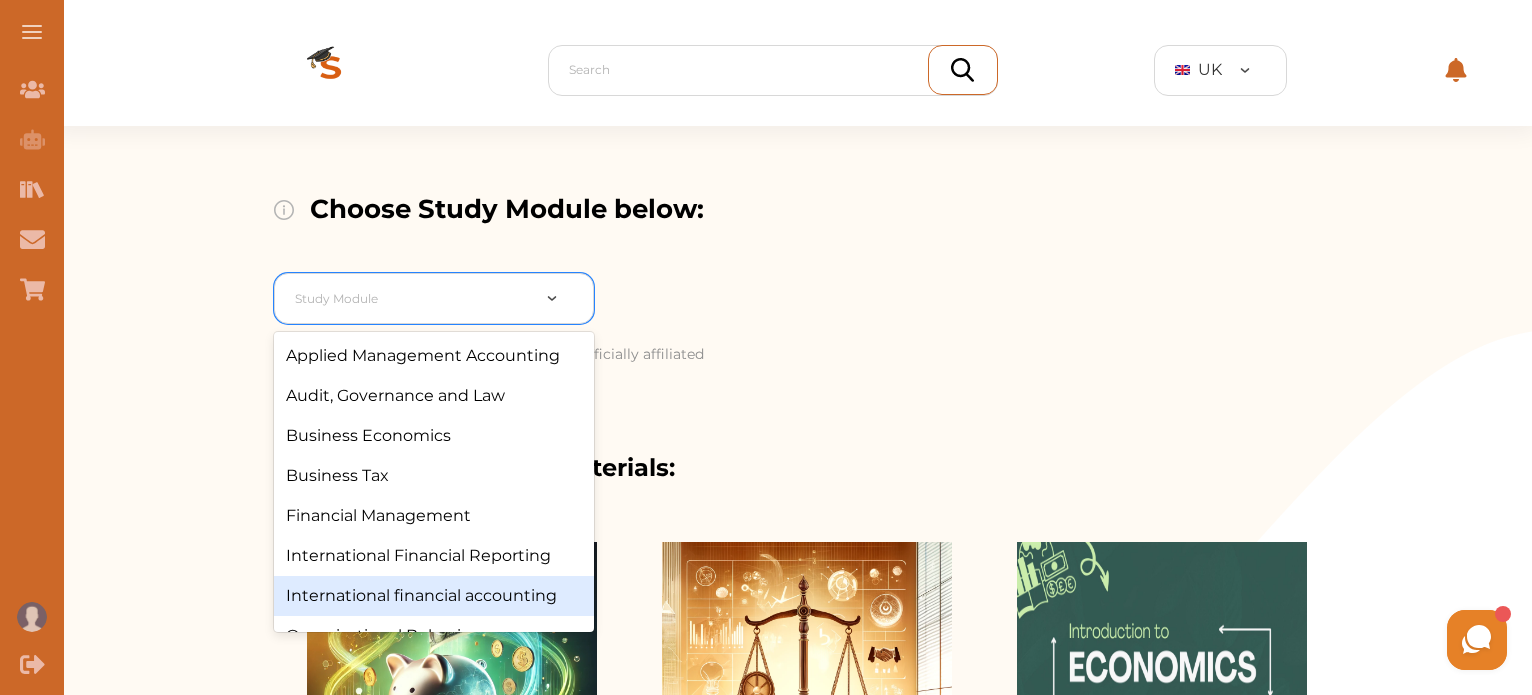 scroll, scrollTop: 92, scrollLeft: 0, axis: vertical 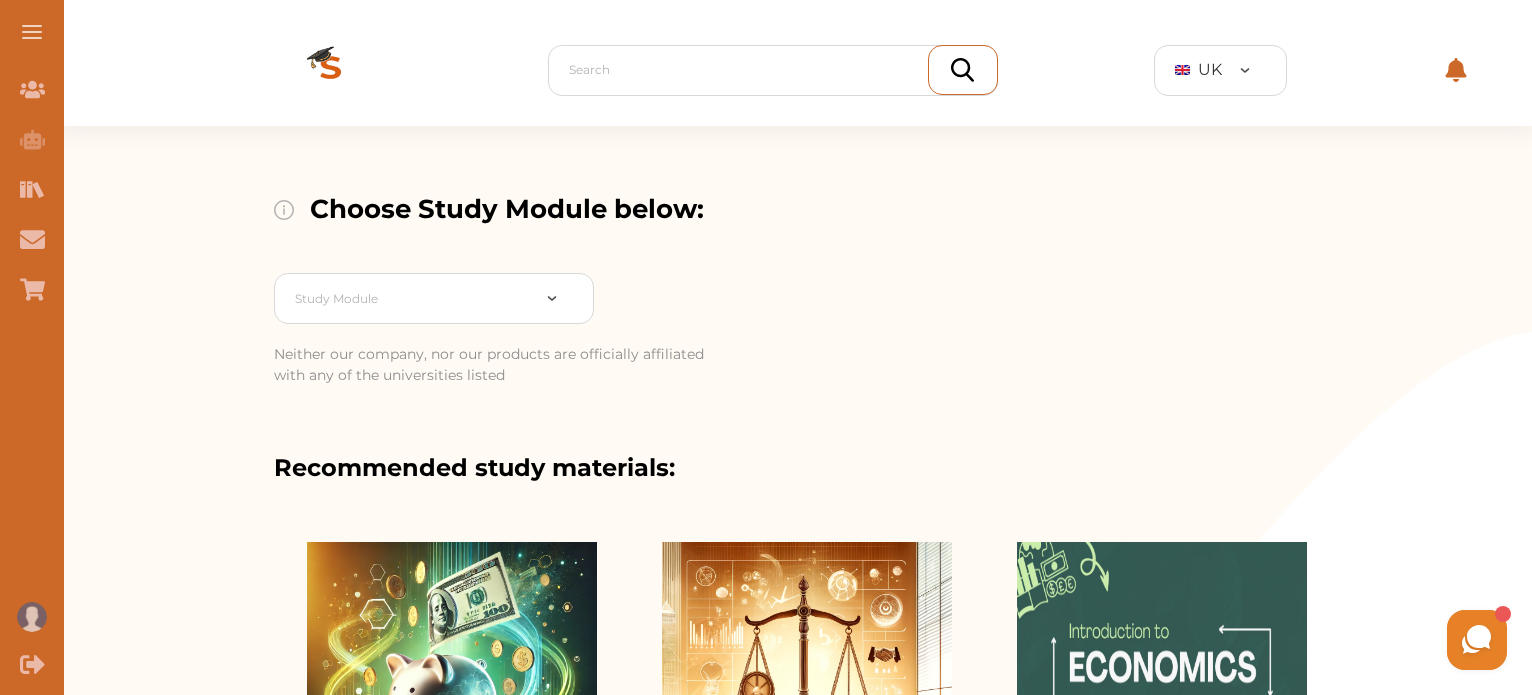 click on "Neither our company, nor our products are officially affiliated  with any of the universities listed" at bounding box center (791, 365) 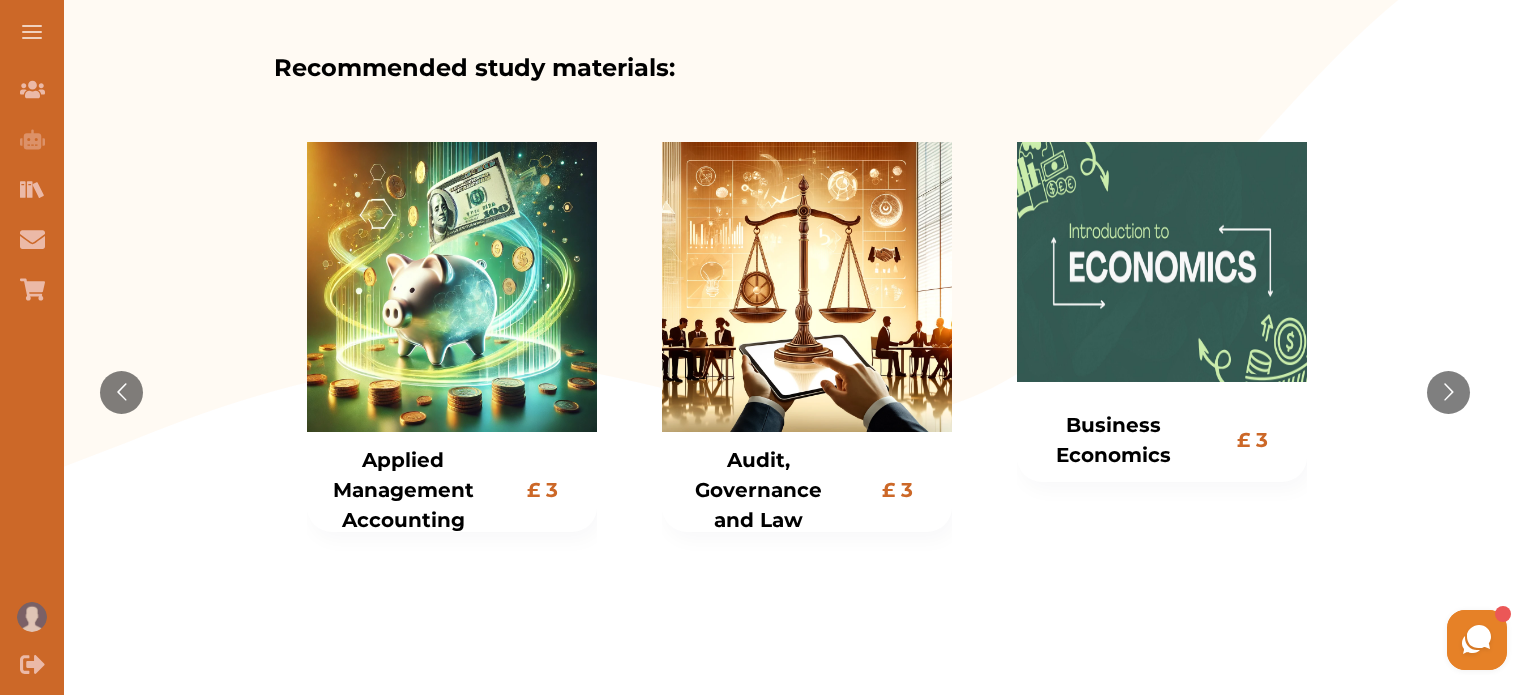 scroll, scrollTop: 0, scrollLeft: 0, axis: both 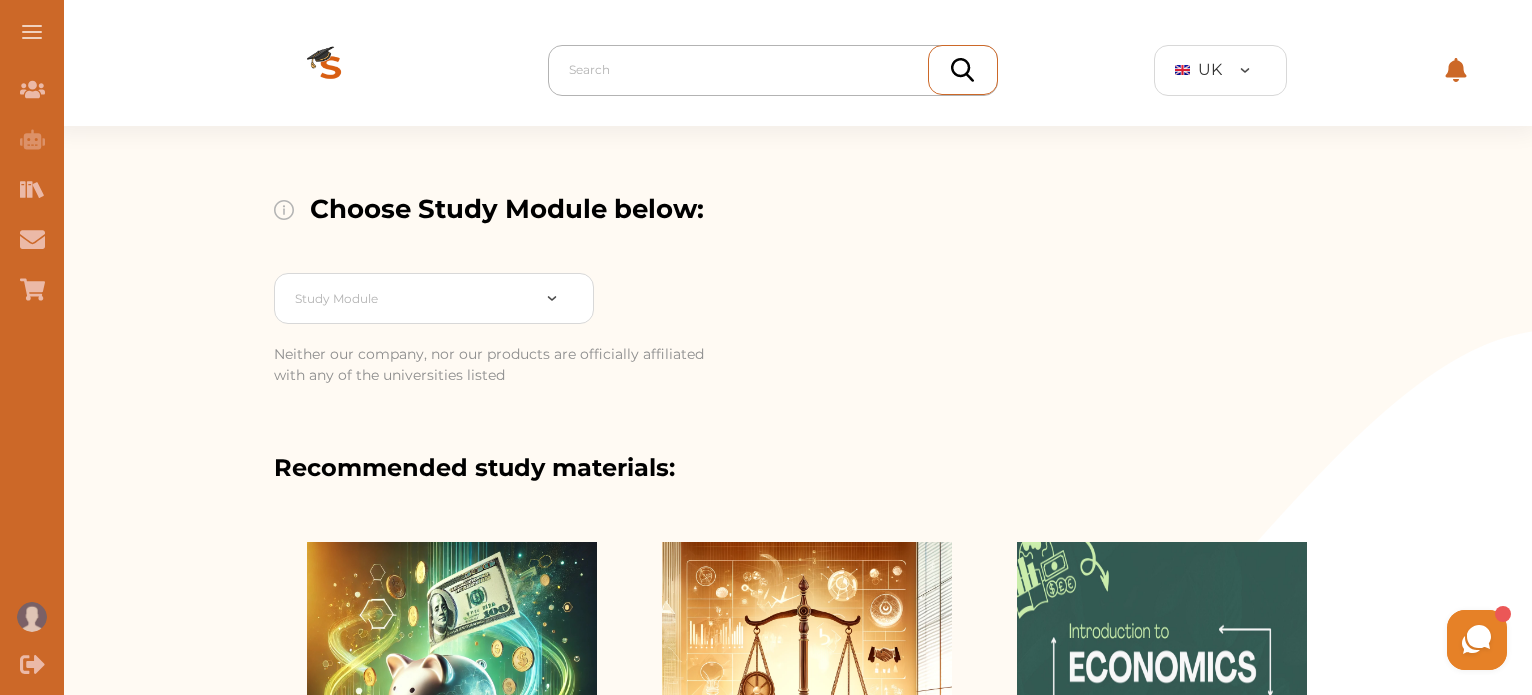 click at bounding box center [778, 70] 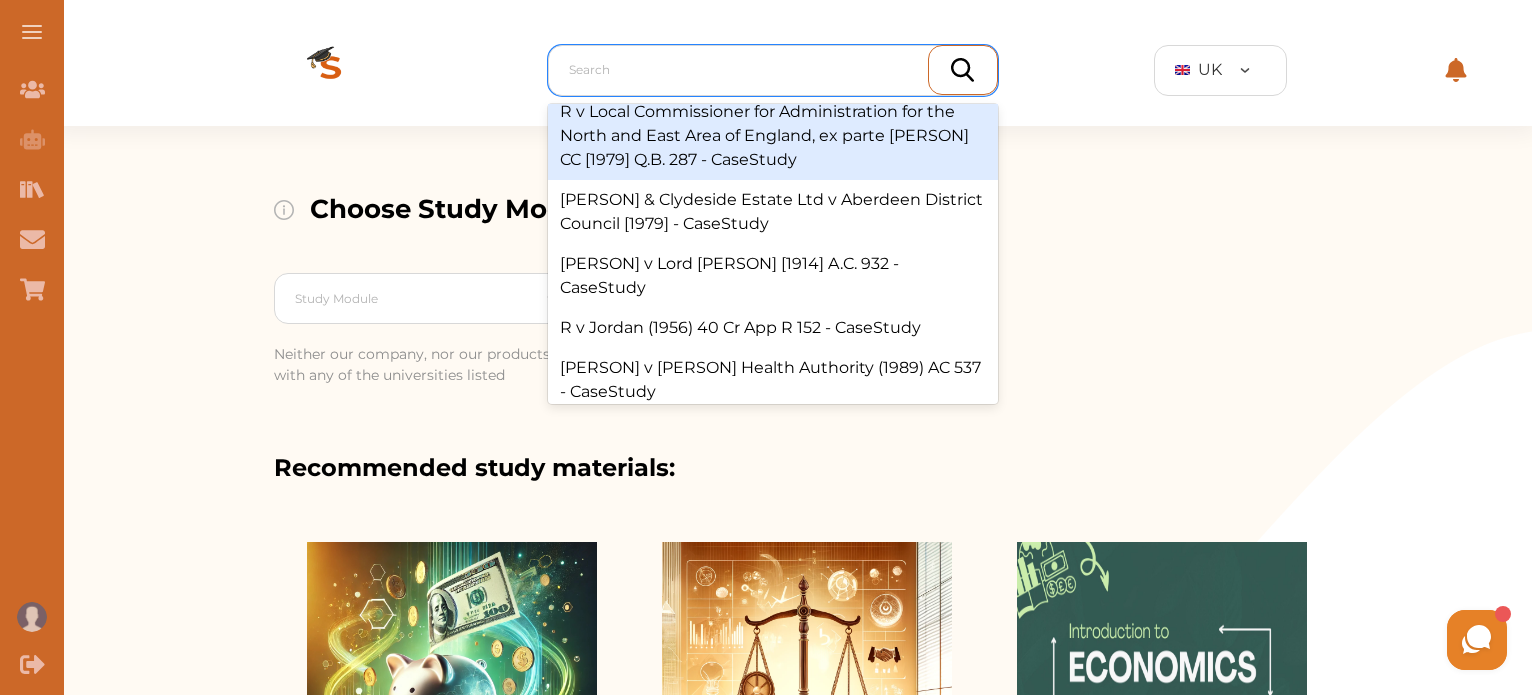 scroll, scrollTop: 0, scrollLeft: 0, axis: both 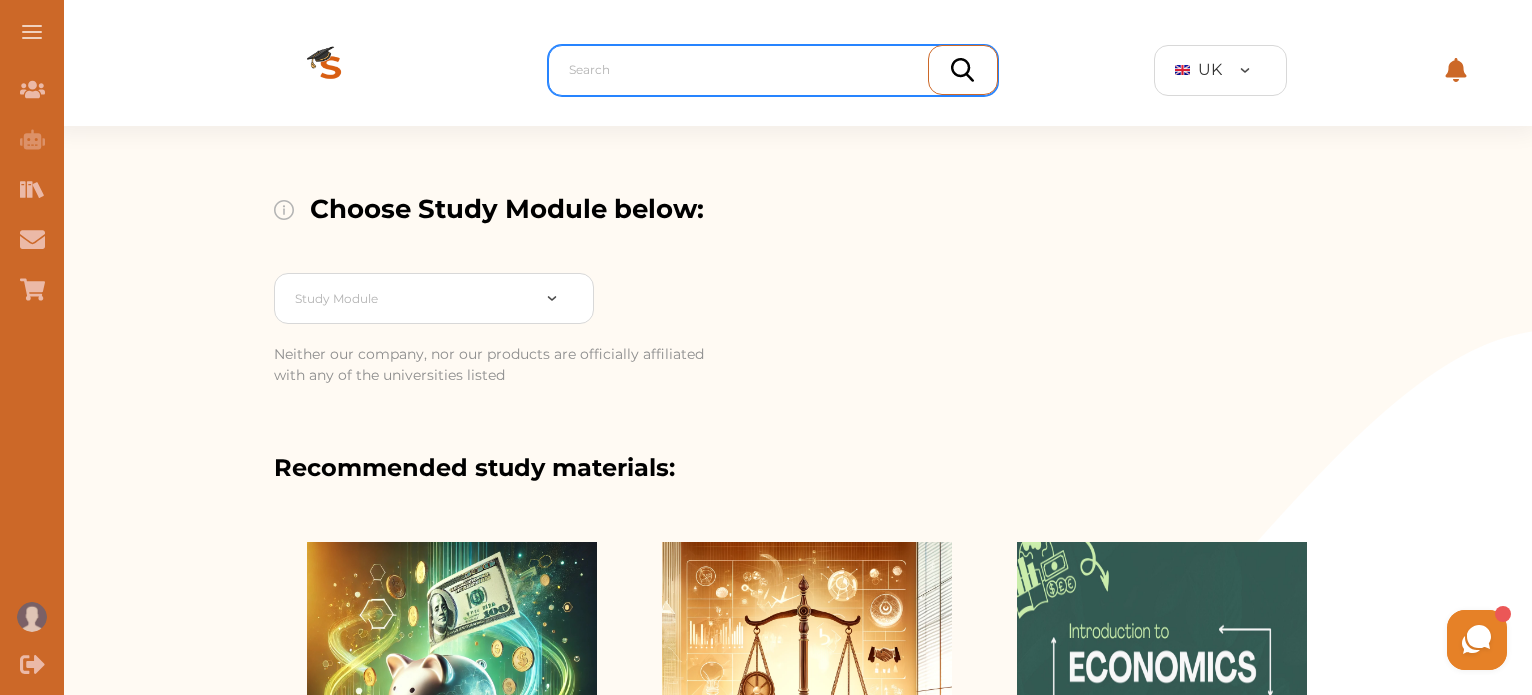 click at bounding box center [778, 70] 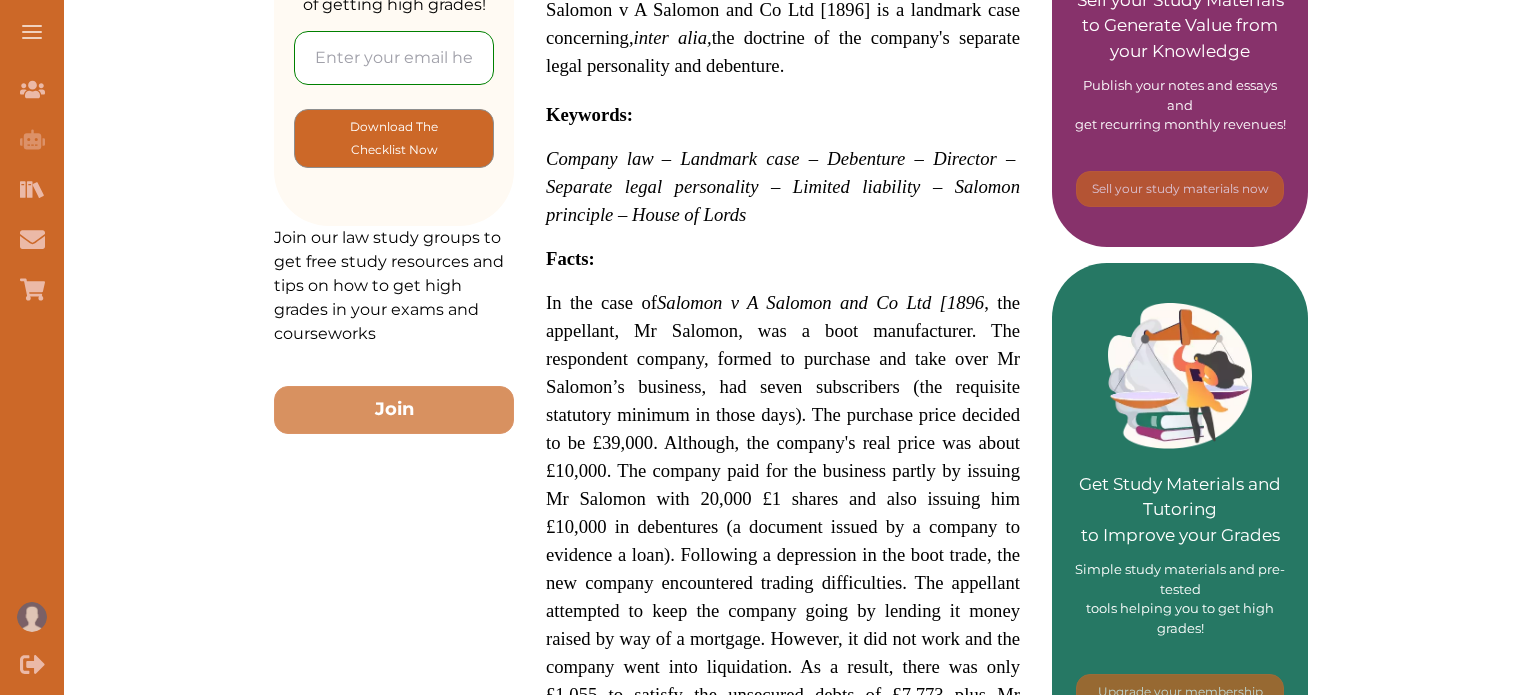 scroll, scrollTop: 600, scrollLeft: 0, axis: vertical 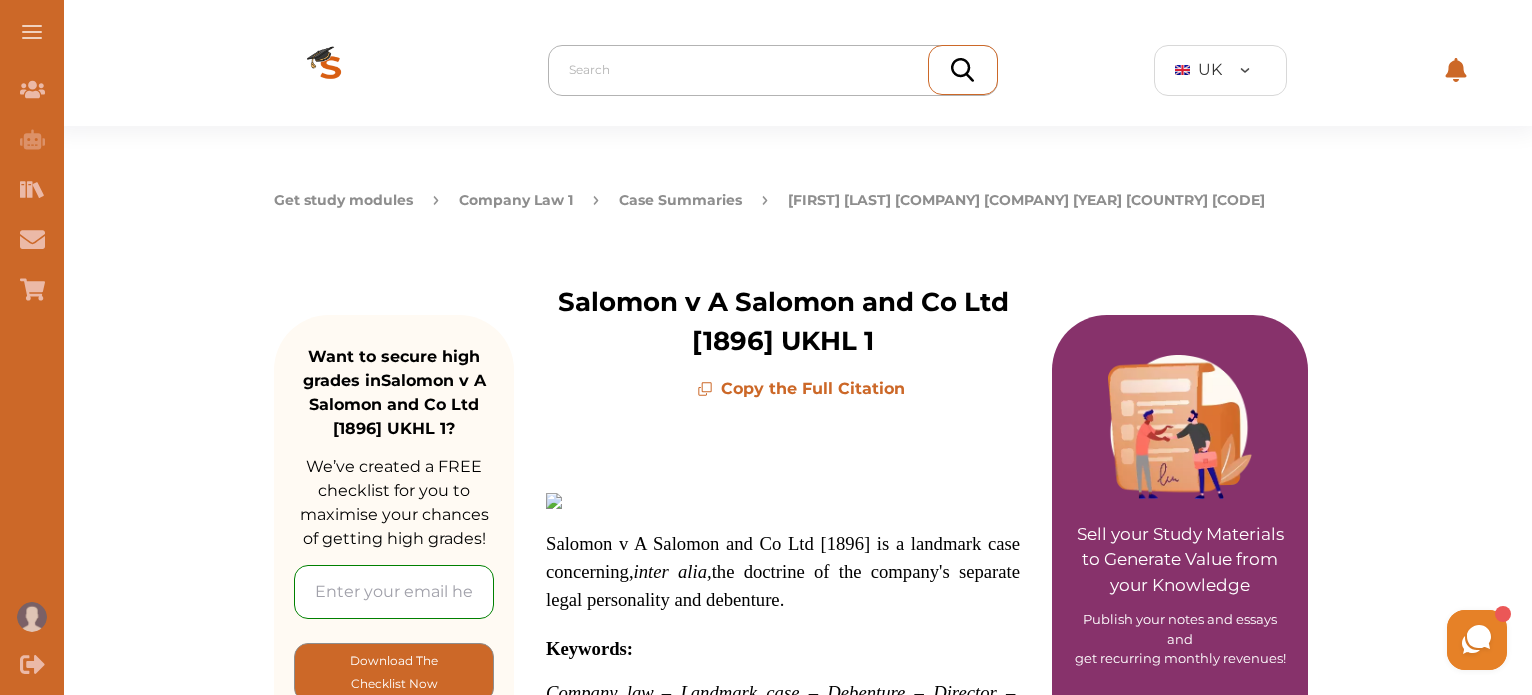 click at bounding box center [778, 70] 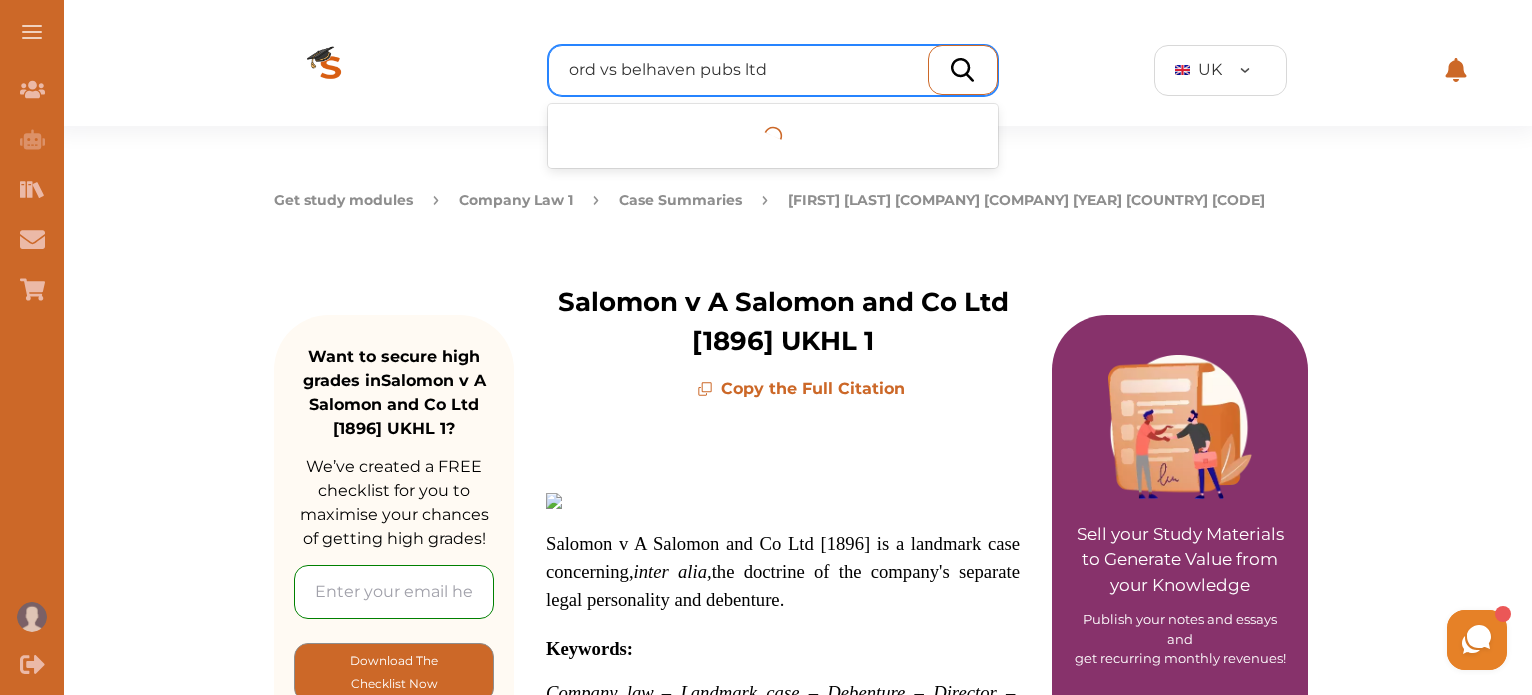 type on "ord vs belhaven pubs ltd" 